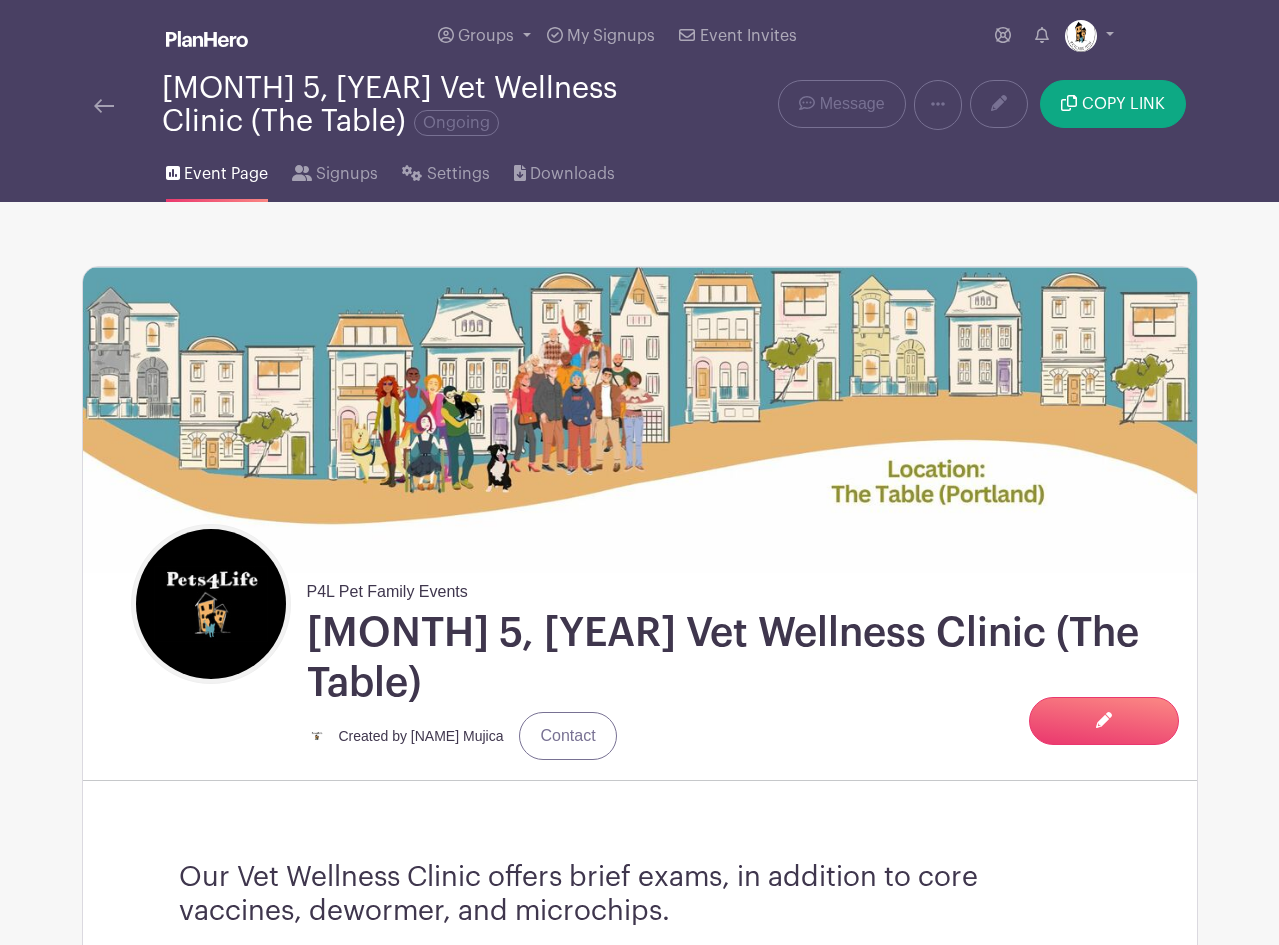 scroll, scrollTop: 0, scrollLeft: 0, axis: both 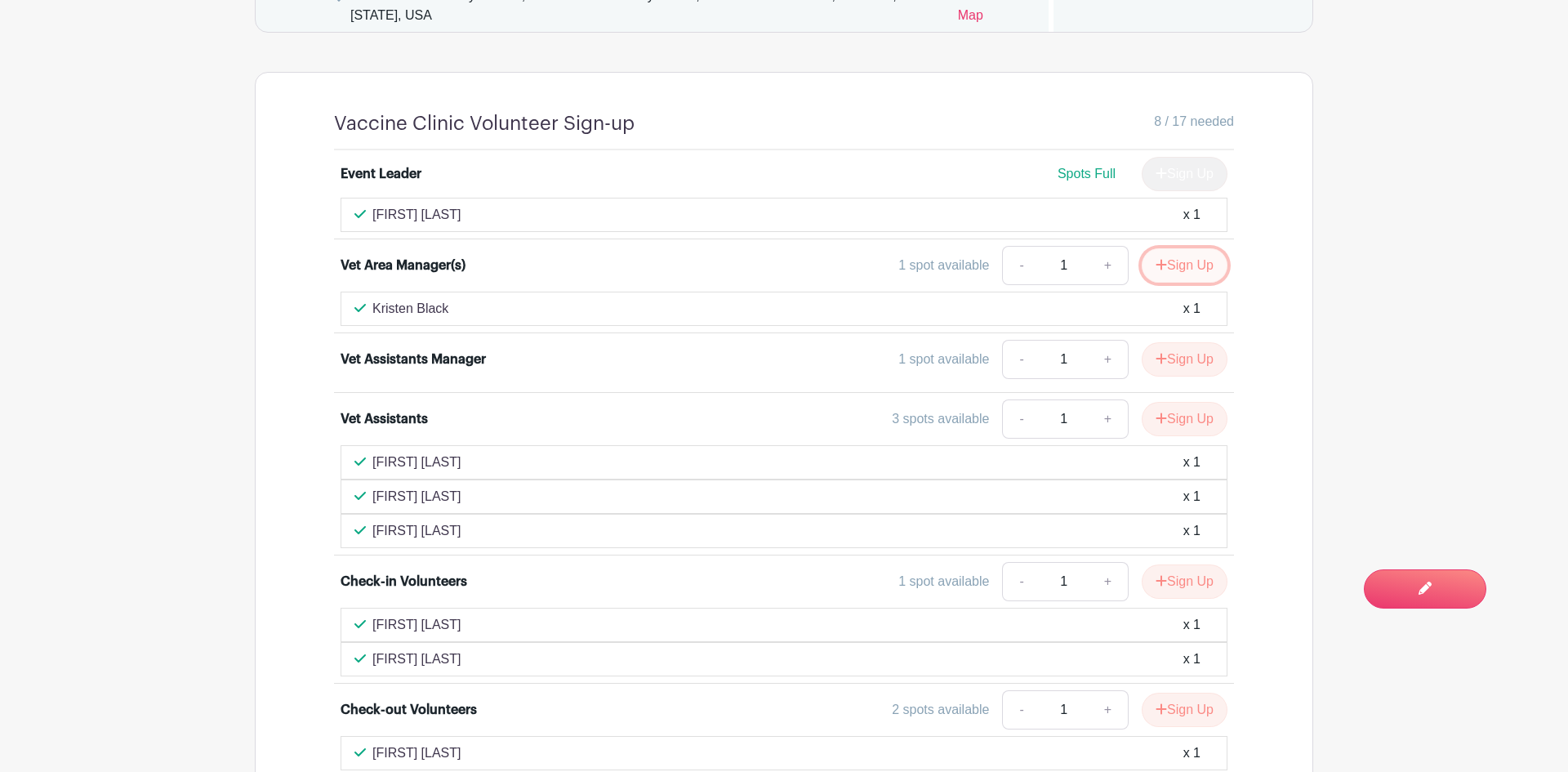 click on "Sign Up" at bounding box center (1184, 266) 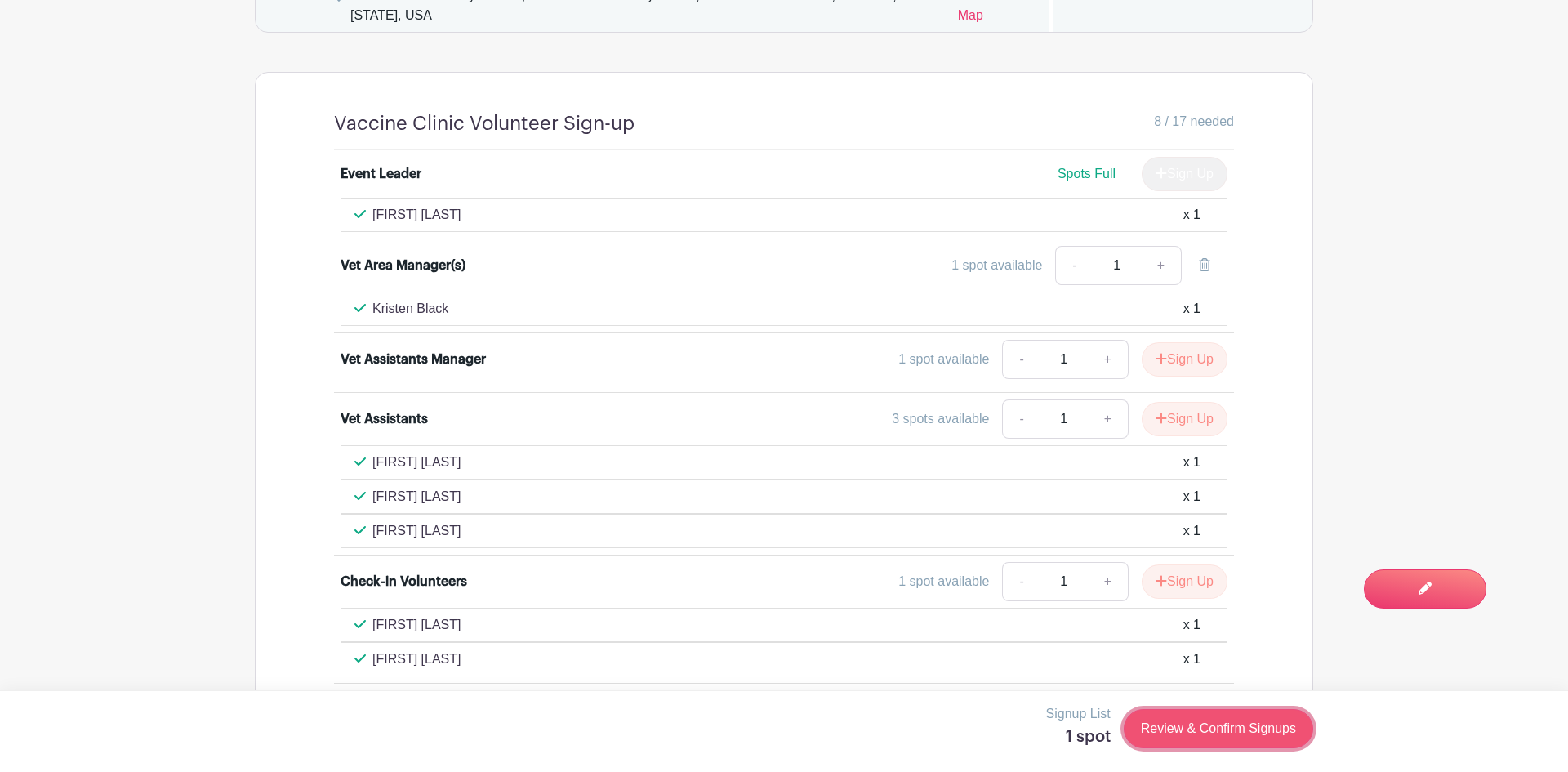 click on "Review & Confirm Signups" at bounding box center (1218, 729) 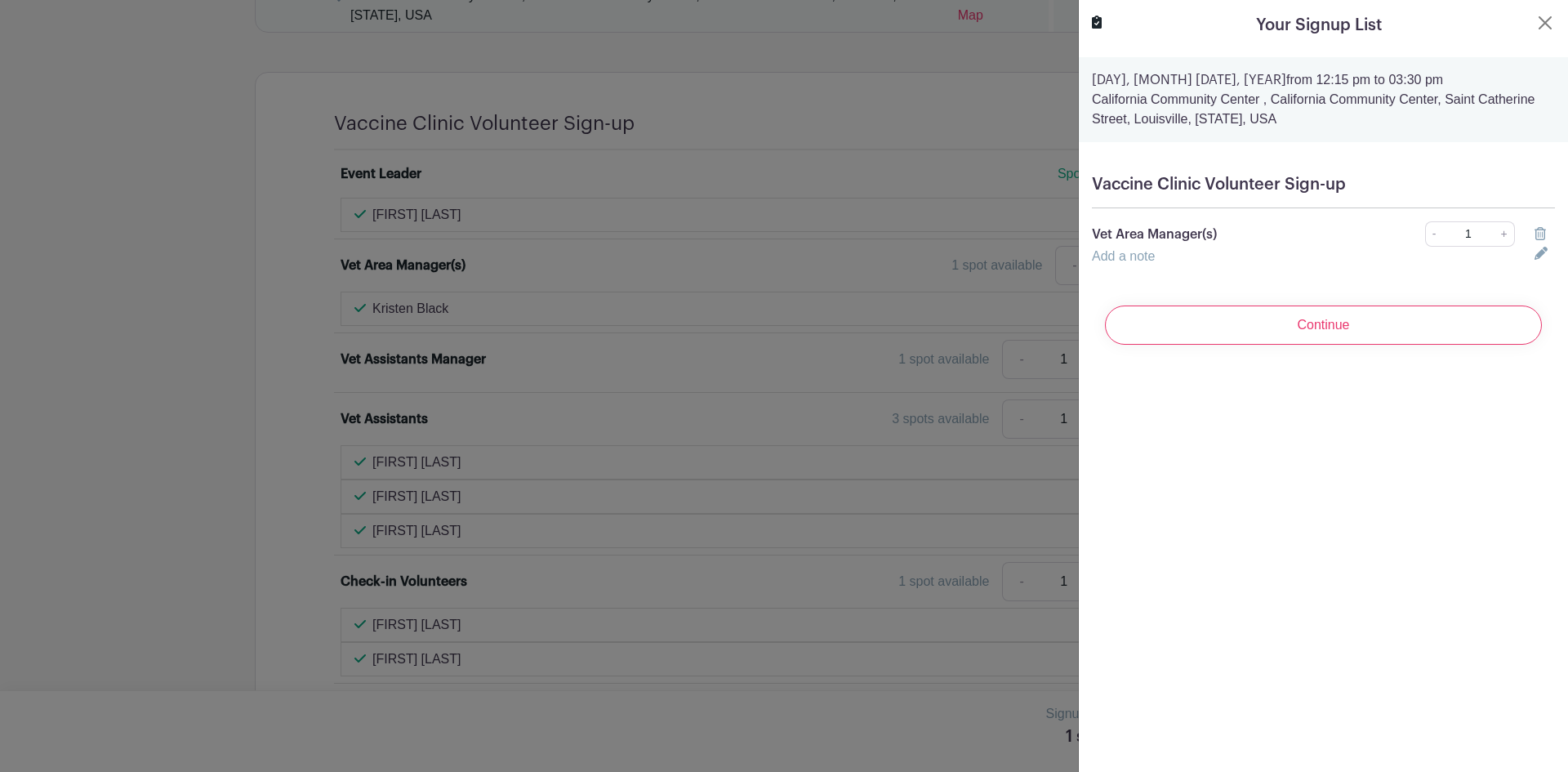 click on "Add a note" at bounding box center [1123, 256] 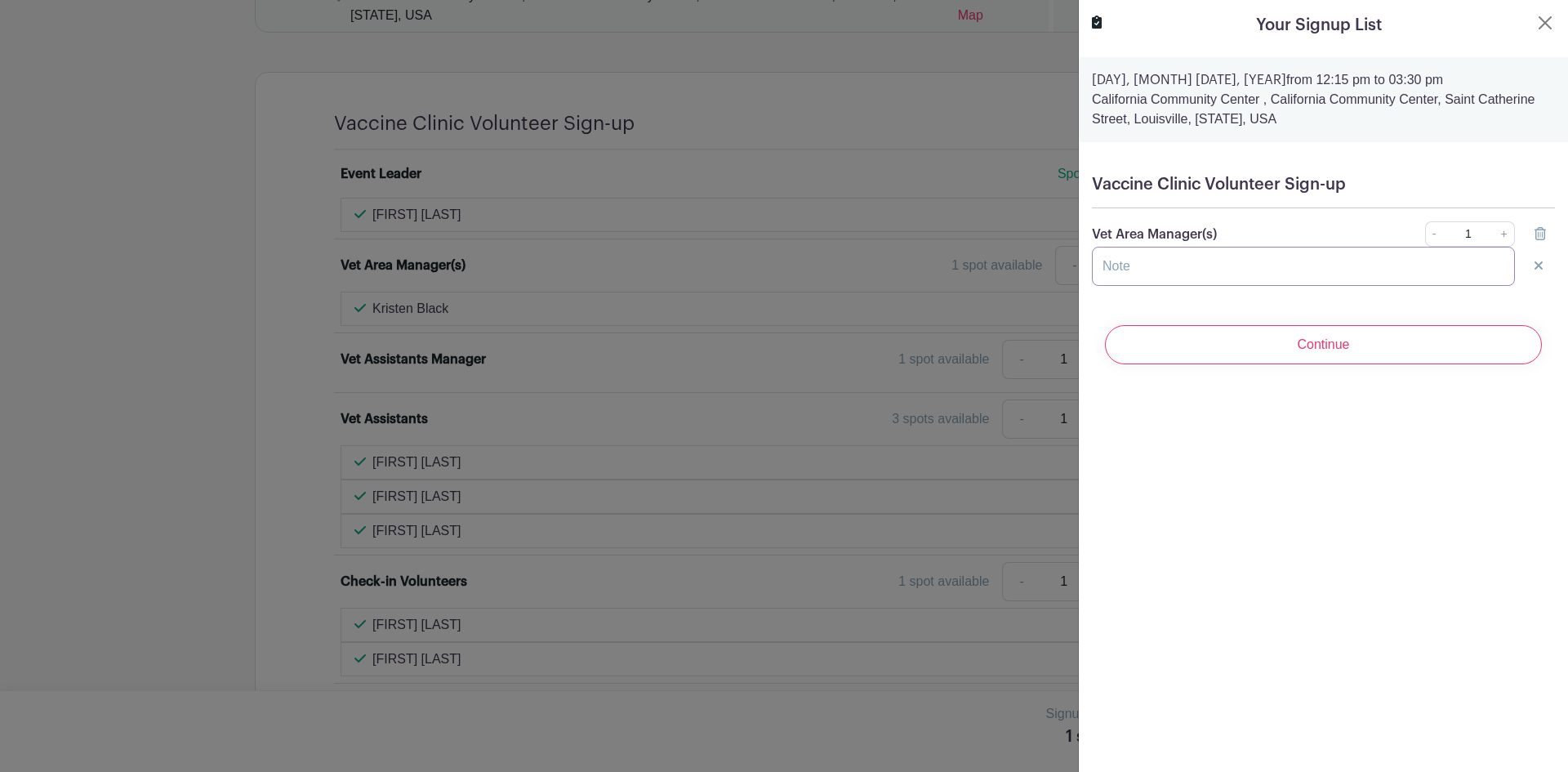 click at bounding box center [1303, 266] 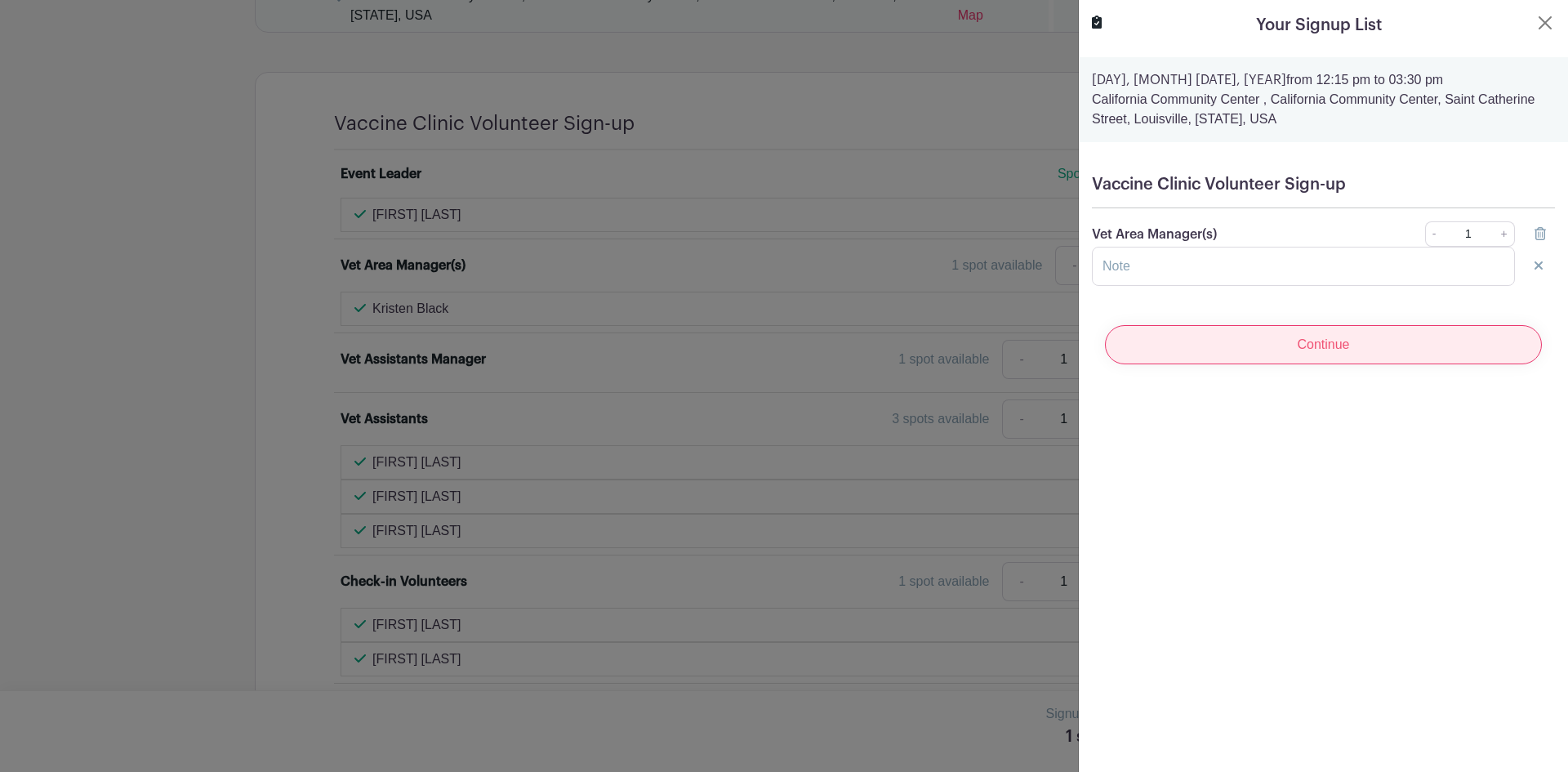 click on "Continue" at bounding box center (1323, 345) 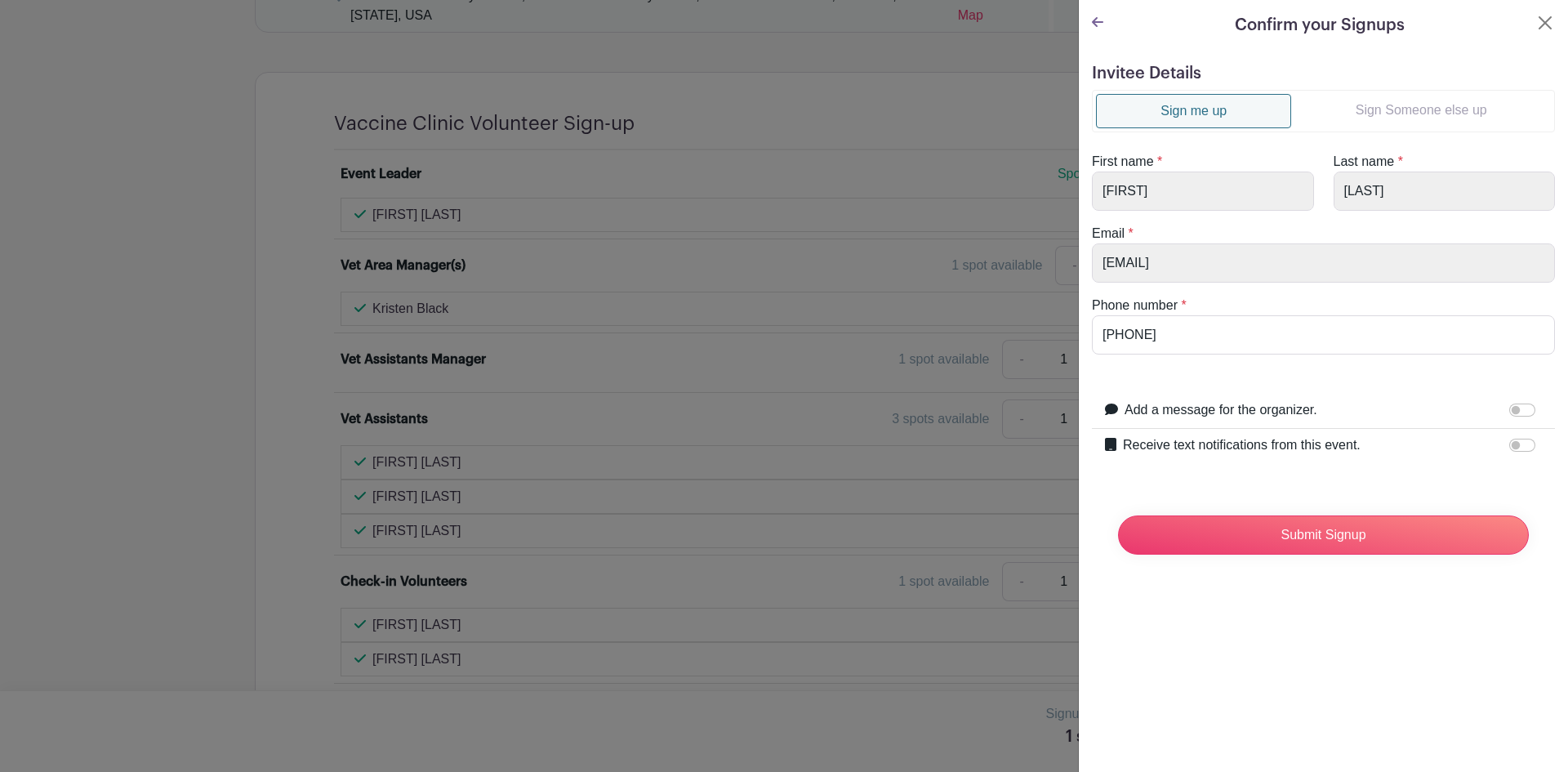 click on "Sign Someone else up" at bounding box center [1421, 110] 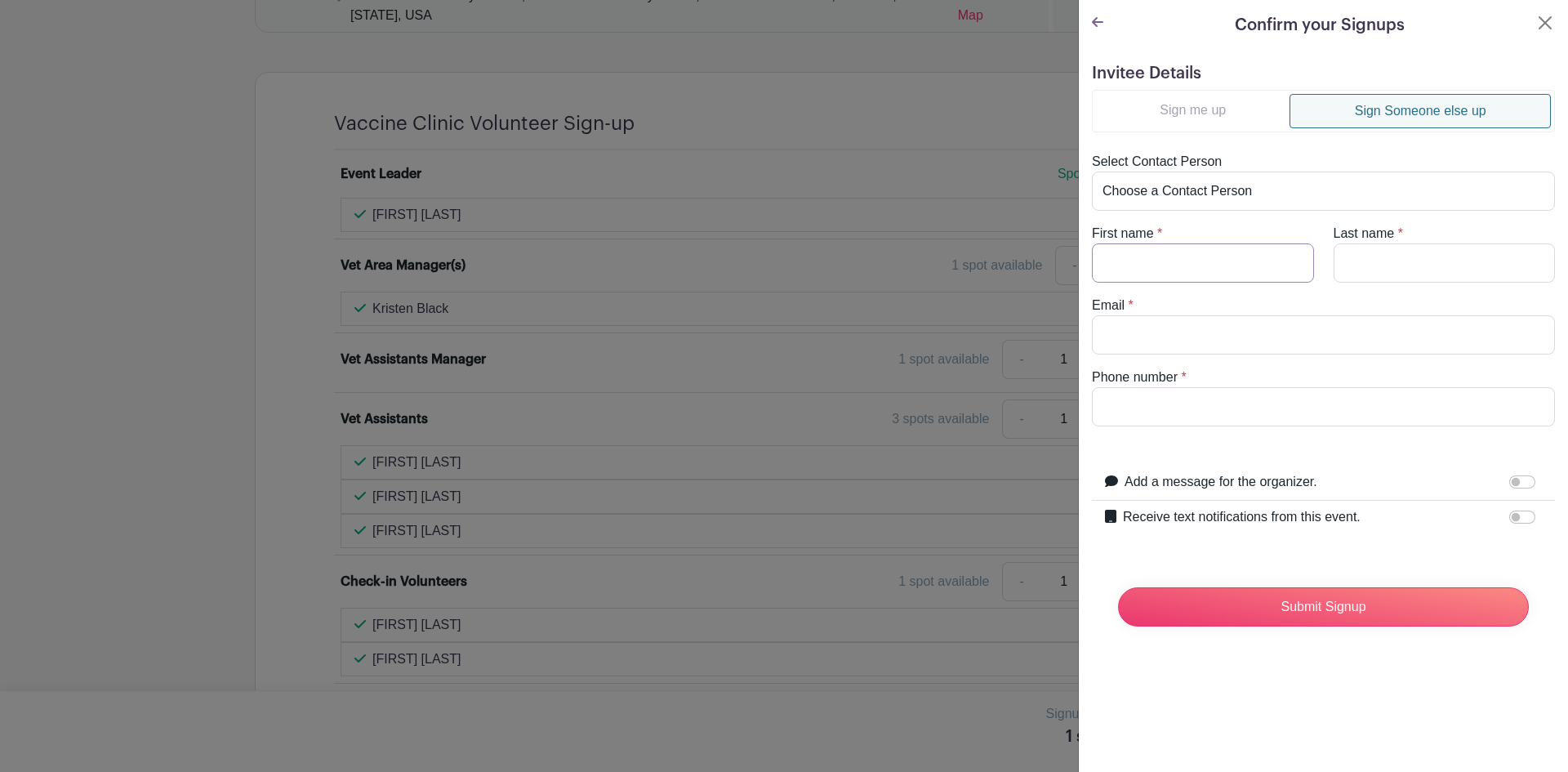 click on "First name" at bounding box center [1203, 263] 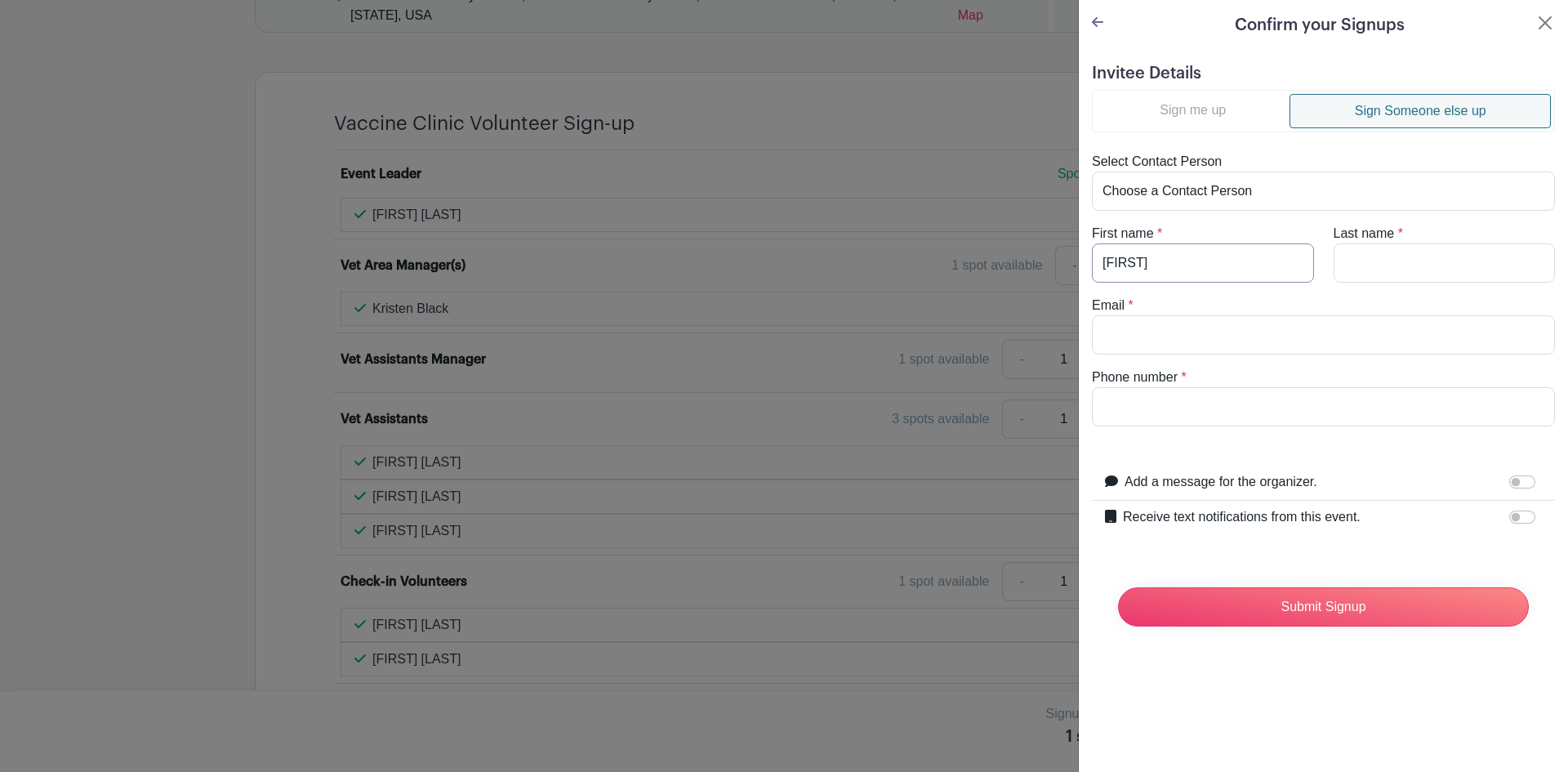 type on "Andrea" 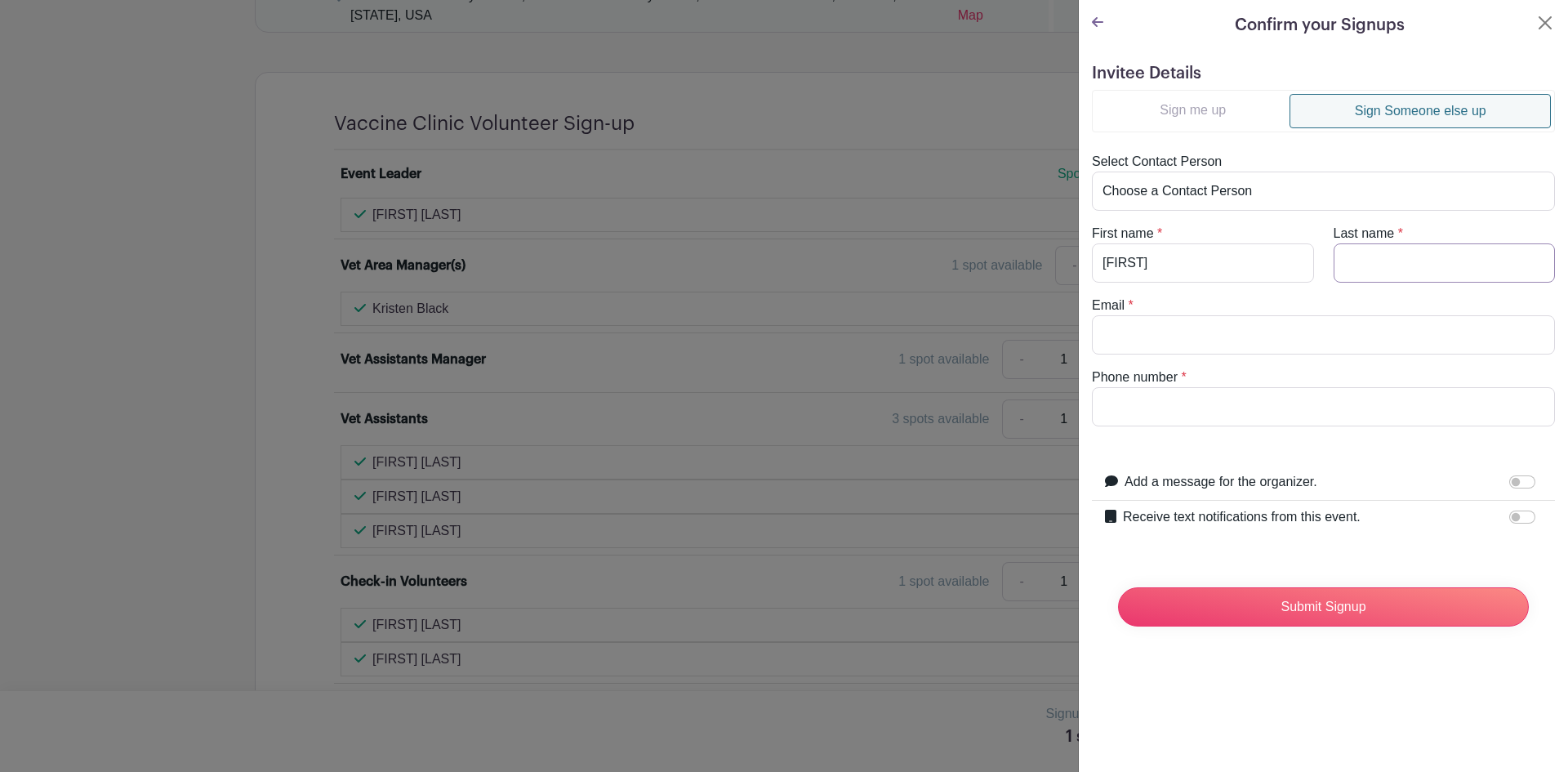 click on "Last name" at bounding box center [1445, 263] 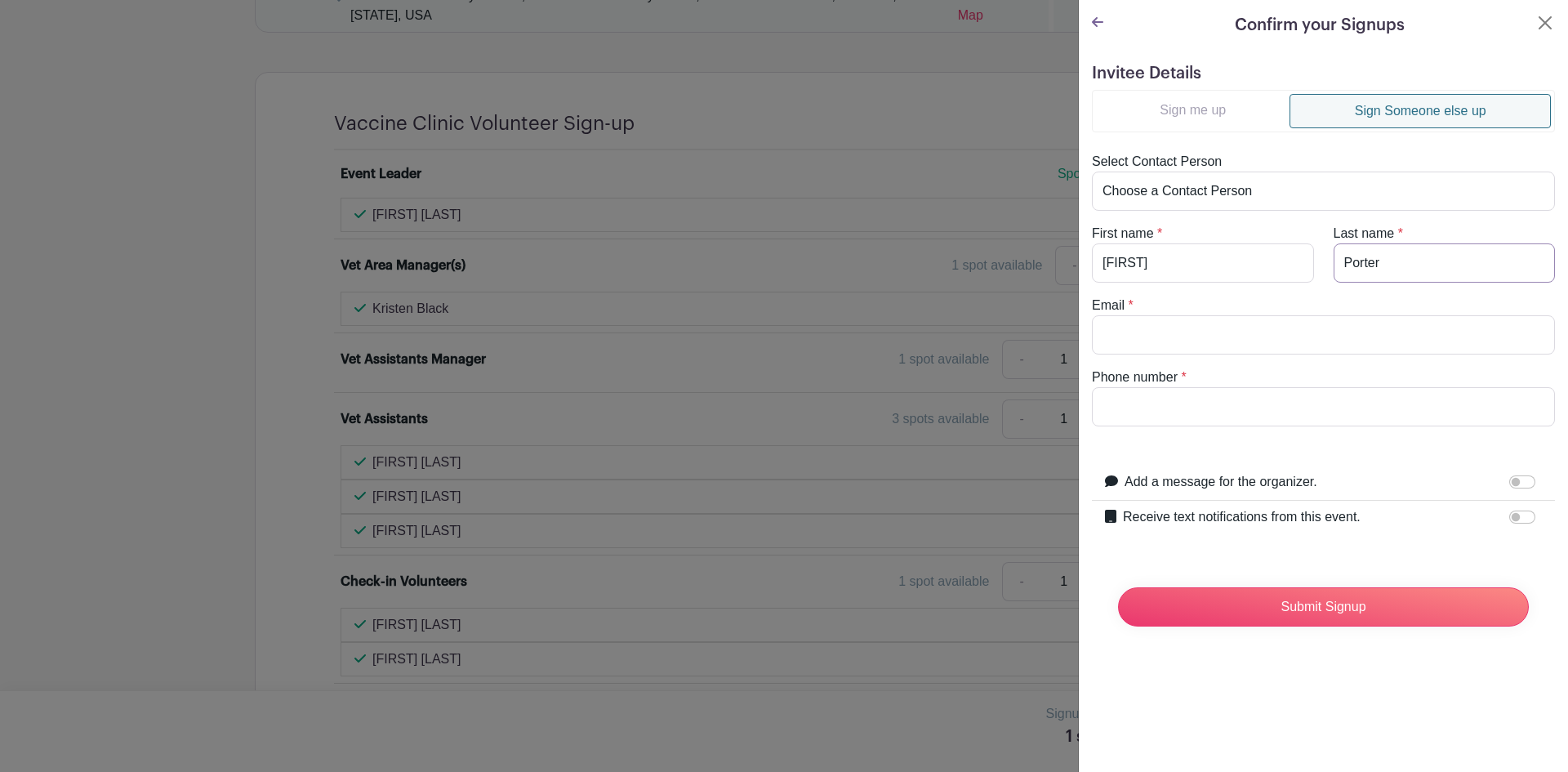 type on "Porter" 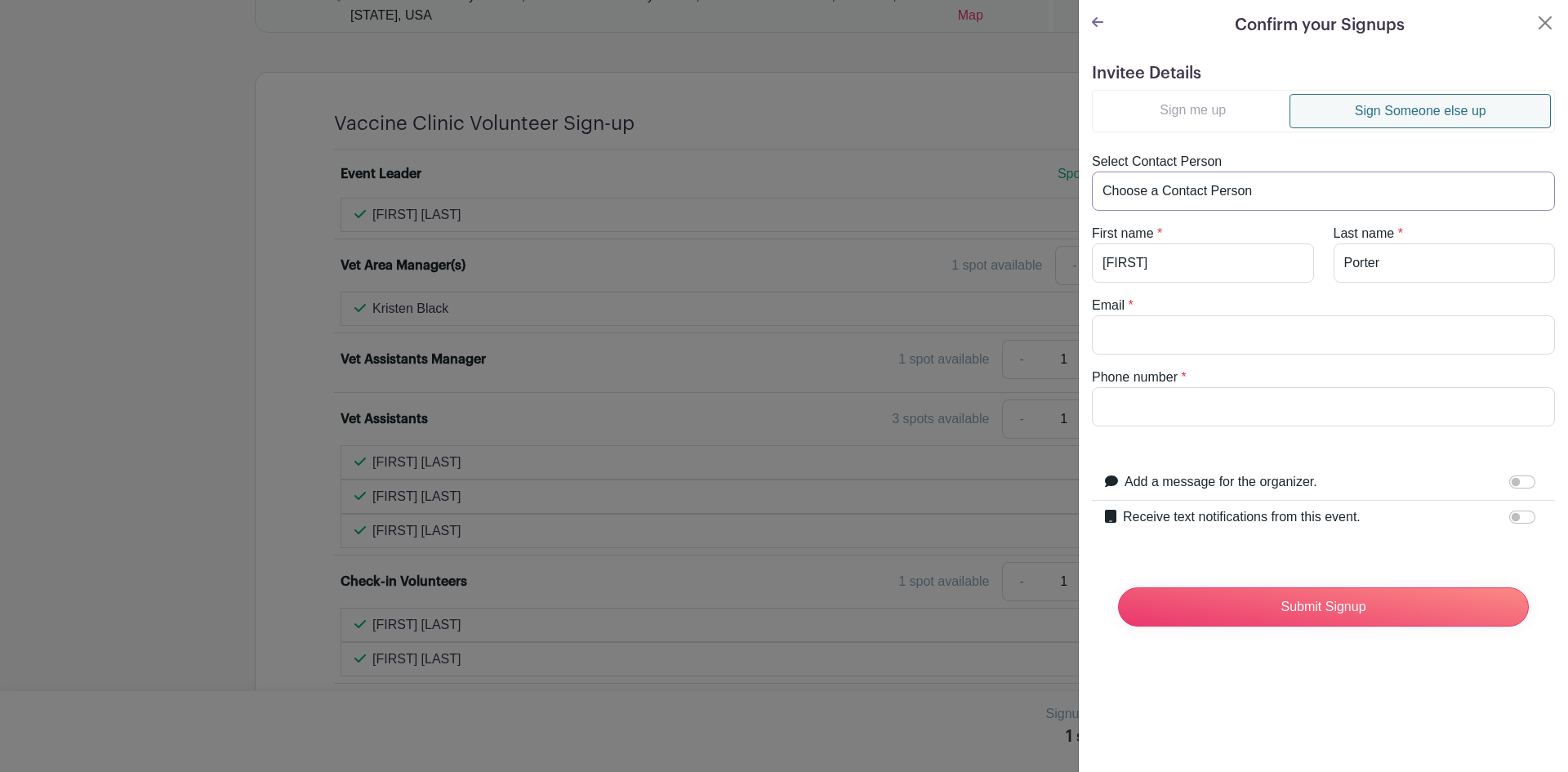 click on "Choose a Contact Person Barbara Hudgell (golfingbirds@bellsouth.net)
Brianna  Overstreet (briannao@pets4lifelouisville.org)
Brittney Parker (parkerbrittney49@gmail.com)
Catherine Emrick (caemrick2796@gmail.com)
Charity Mills (cbatman02@yahoo.com)
Emily  Clement  (emily.clement@jefferson.kyschools.us)
Emily Holt (emmyholt@yahoo.com)
Jashonna Wadlington (Myawadlington00@gmail.com)
Jen Harrison (jenharrison.lmt@gmail.com)
Karen Mujica (events@pets4lifelouisville.org)
Kristen Black (kristeneb92@gmail.com)
Laura Ryan (laurar@pets4lifelouisville.org)
Mary Pat Taylor (Taylormarypat@gmail.com)
Maylee Purvis (mayleepurvis23@icloud.com)
Nina merie Faust (ninamerie06@icloud.com)
Noel Rogers (noelkrogers@gmail.com)
Rhonda L Davidson (rhondajo1512@gmail.com)
Stacia Burton (sburton@cariscollege.edu)
Talise Zirilli (tzirilli@cariscollege.edu)
Teresa Deetsch (teresadeetsch@gmail.com)" at bounding box center [1323, 191] 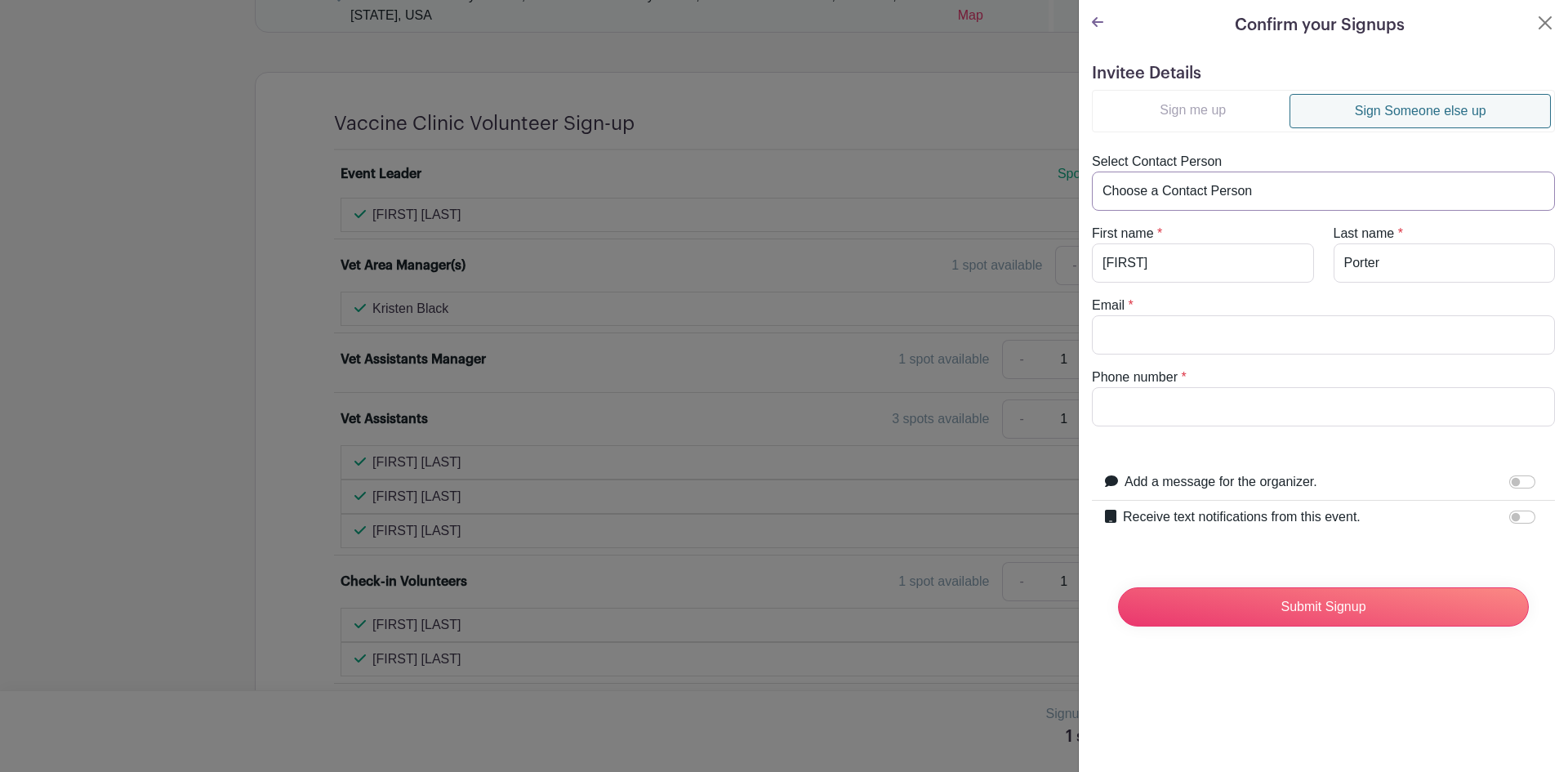 click on "Choose a Contact Person Barbara Hudgell (golfingbirds@bellsouth.net)
Brianna  Overstreet (briannao@pets4lifelouisville.org)
Brittney Parker (parkerbrittney49@gmail.com)
Catherine Emrick (caemrick2796@gmail.com)
Charity Mills (cbatman02@yahoo.com)
Emily  Clement  (emily.clement@jefferson.kyschools.us)
Emily Holt (emmyholt@yahoo.com)
Jashonna Wadlington (Myawadlington00@gmail.com)
Jen Harrison (jenharrison.lmt@gmail.com)
Karen Mujica (events@pets4lifelouisville.org)
Kristen Black (kristeneb92@gmail.com)
Laura Ryan (laurar@pets4lifelouisville.org)
Mary Pat Taylor (Taylormarypat@gmail.com)
Maylee Purvis (mayleepurvis23@icloud.com)
Nina merie Faust (ninamerie06@icloud.com)
Noel Rogers (noelkrogers@gmail.com)
Rhonda L Davidson (rhondajo1512@gmail.com)
Stacia Burton (sburton@cariscollege.edu)
Talise Zirilli (tzirilli@cariscollege.edu)
Teresa Deetsch (teresadeetsch@gmail.com)" at bounding box center (1323, 191) 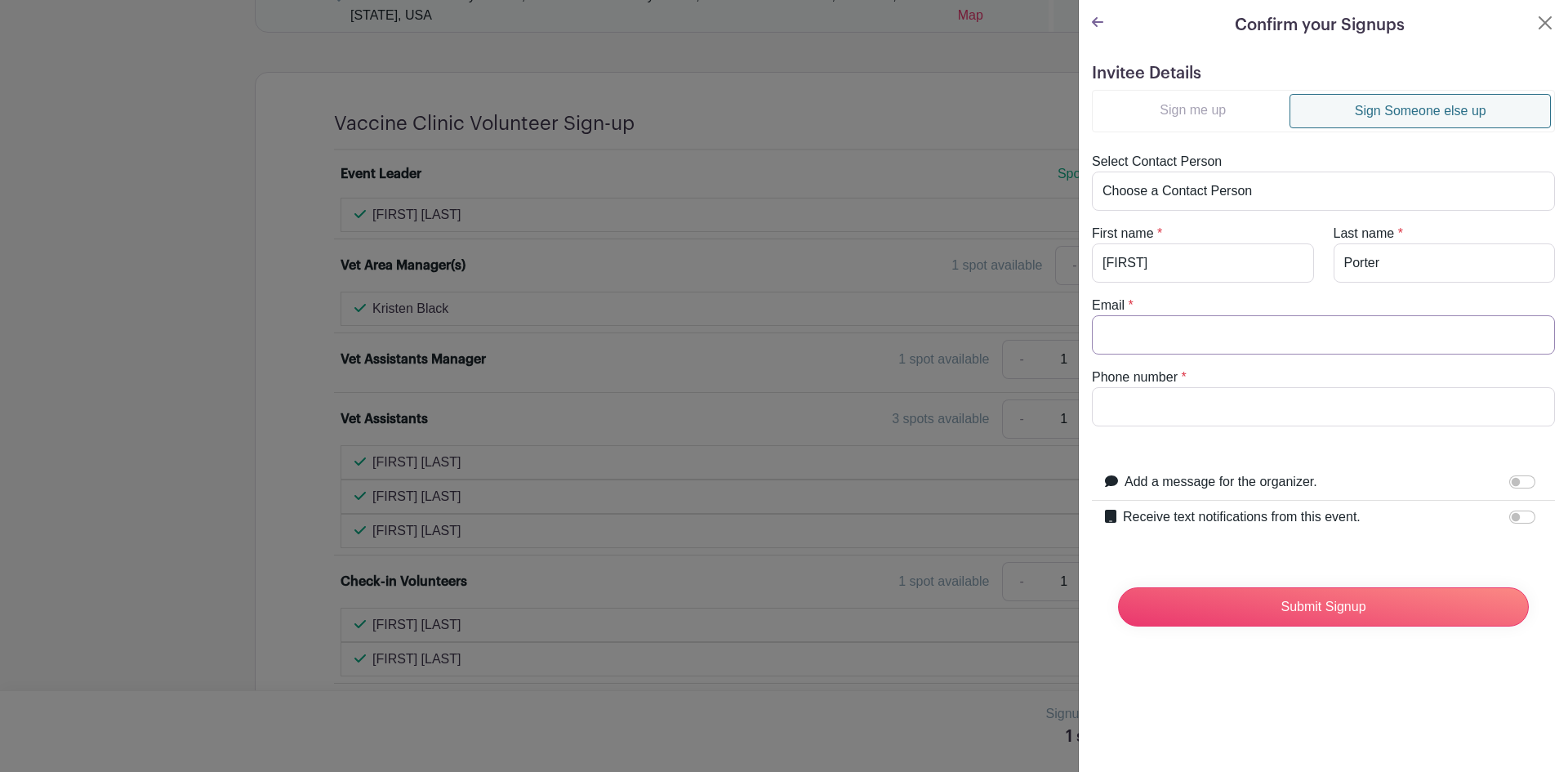 click on "Email" at bounding box center (1323, 335) 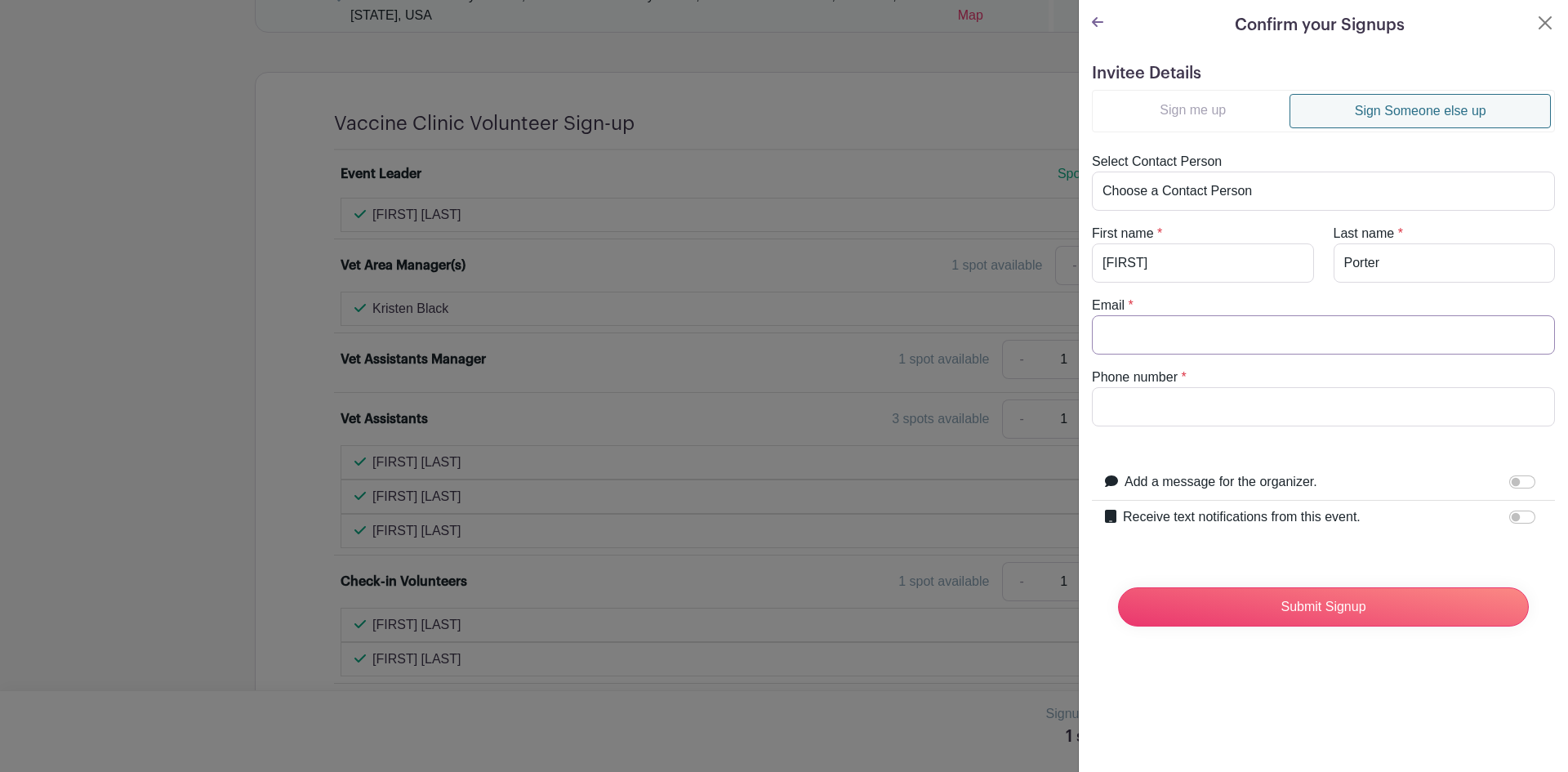 paste on "Aussieglitter@gmail.com" 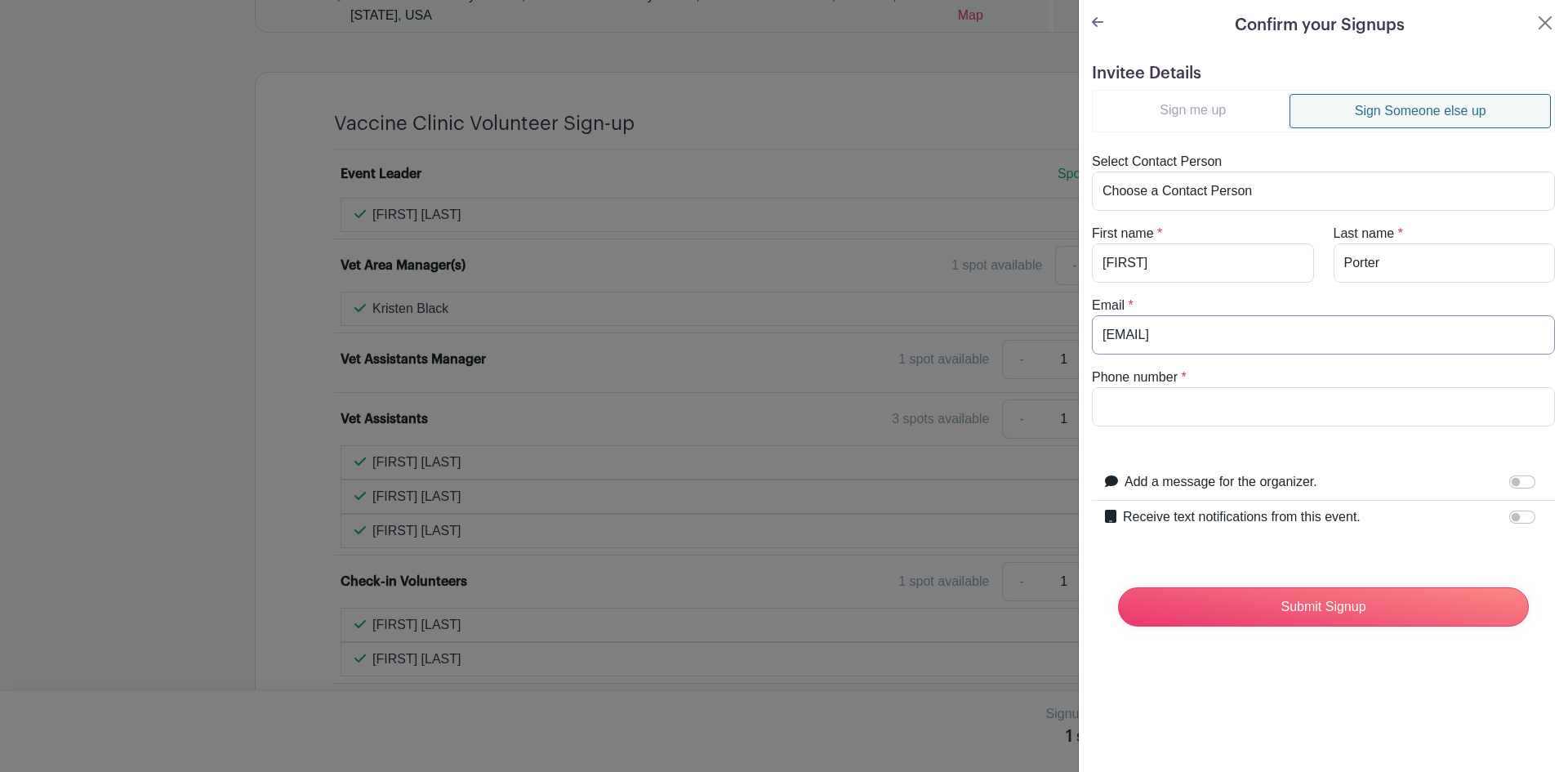 type on "Aussieglitter@gmail.com" 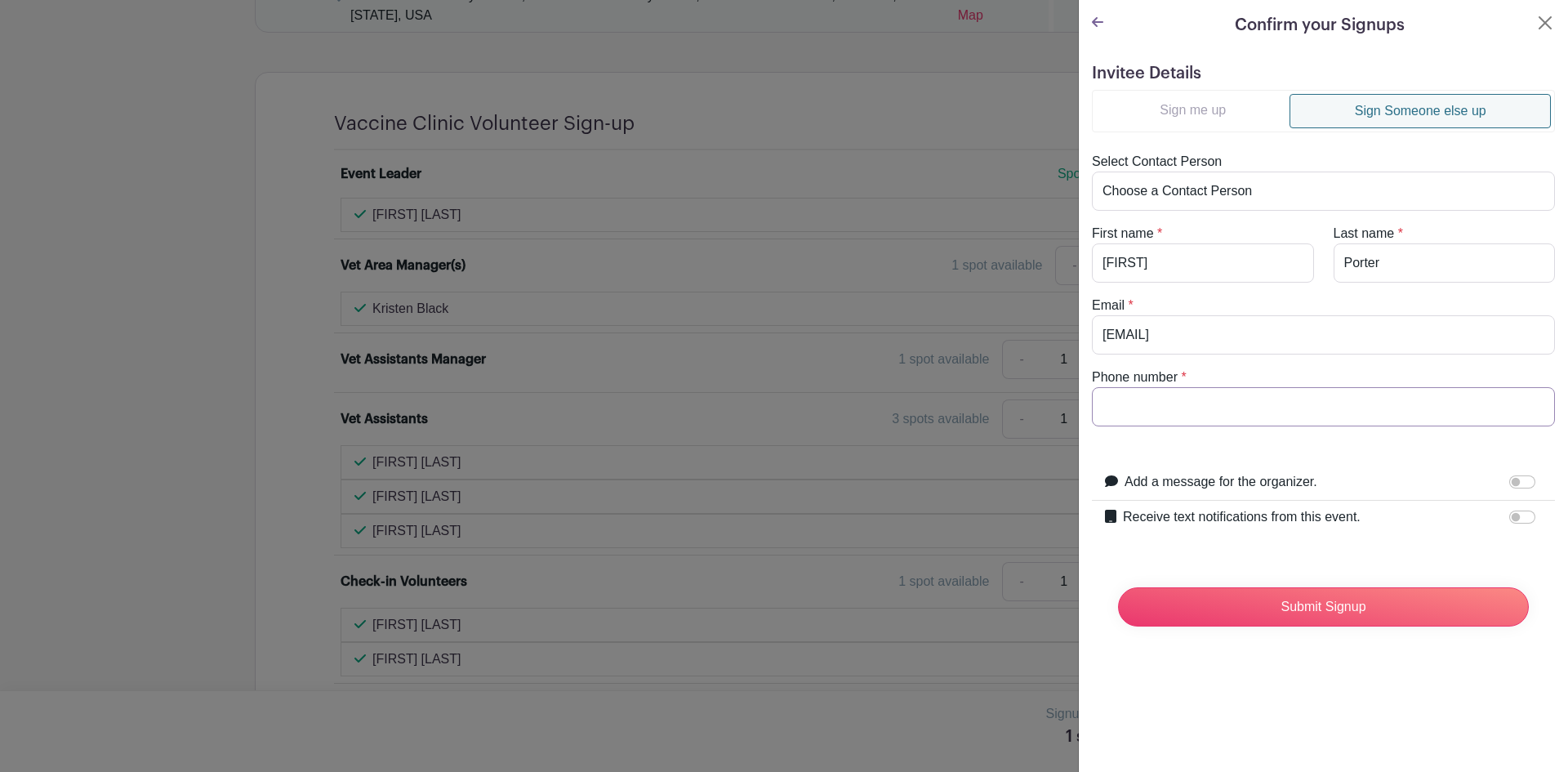 click on "Phone number" at bounding box center (1323, 407) 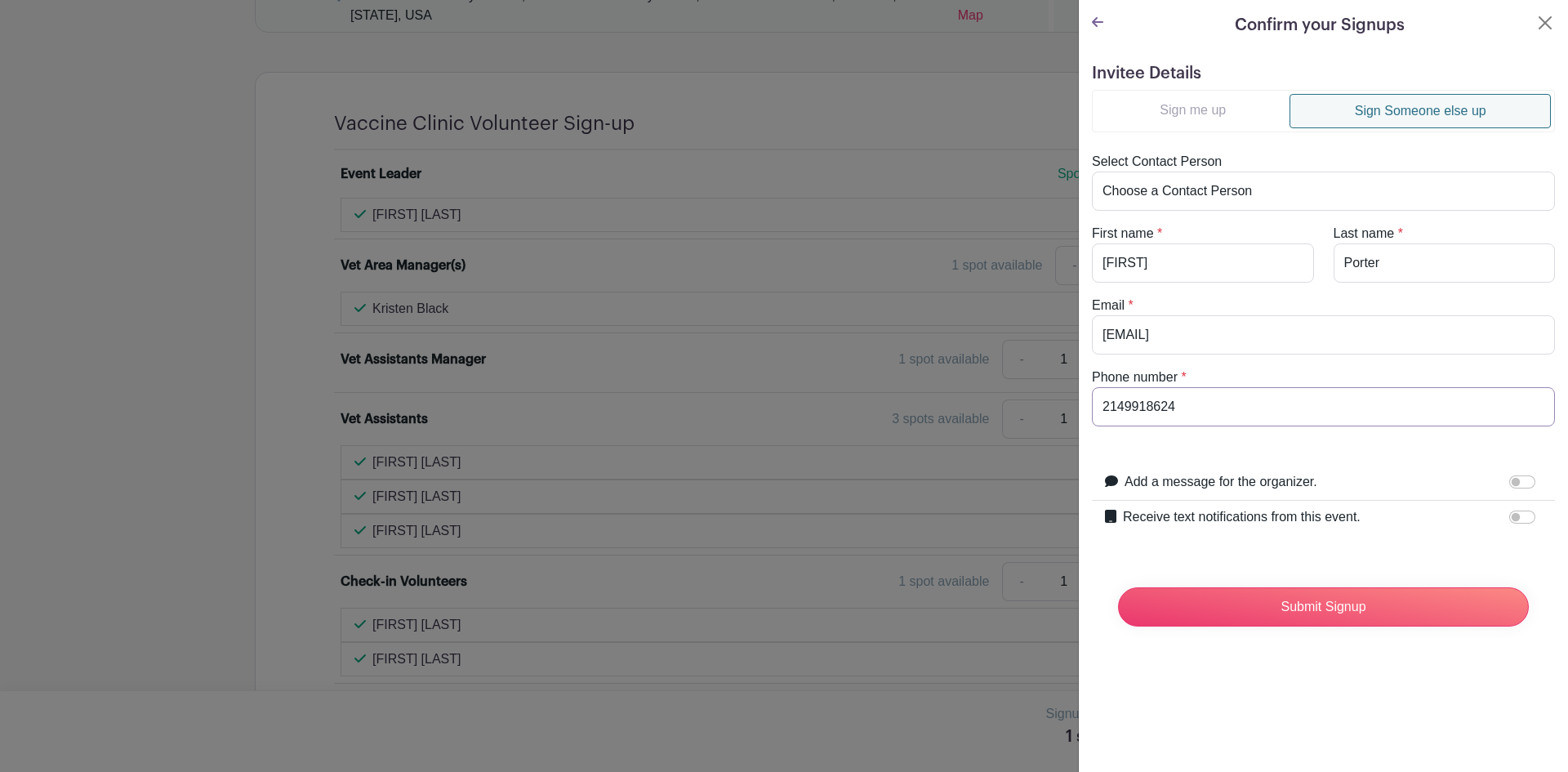 type on "2149918624" 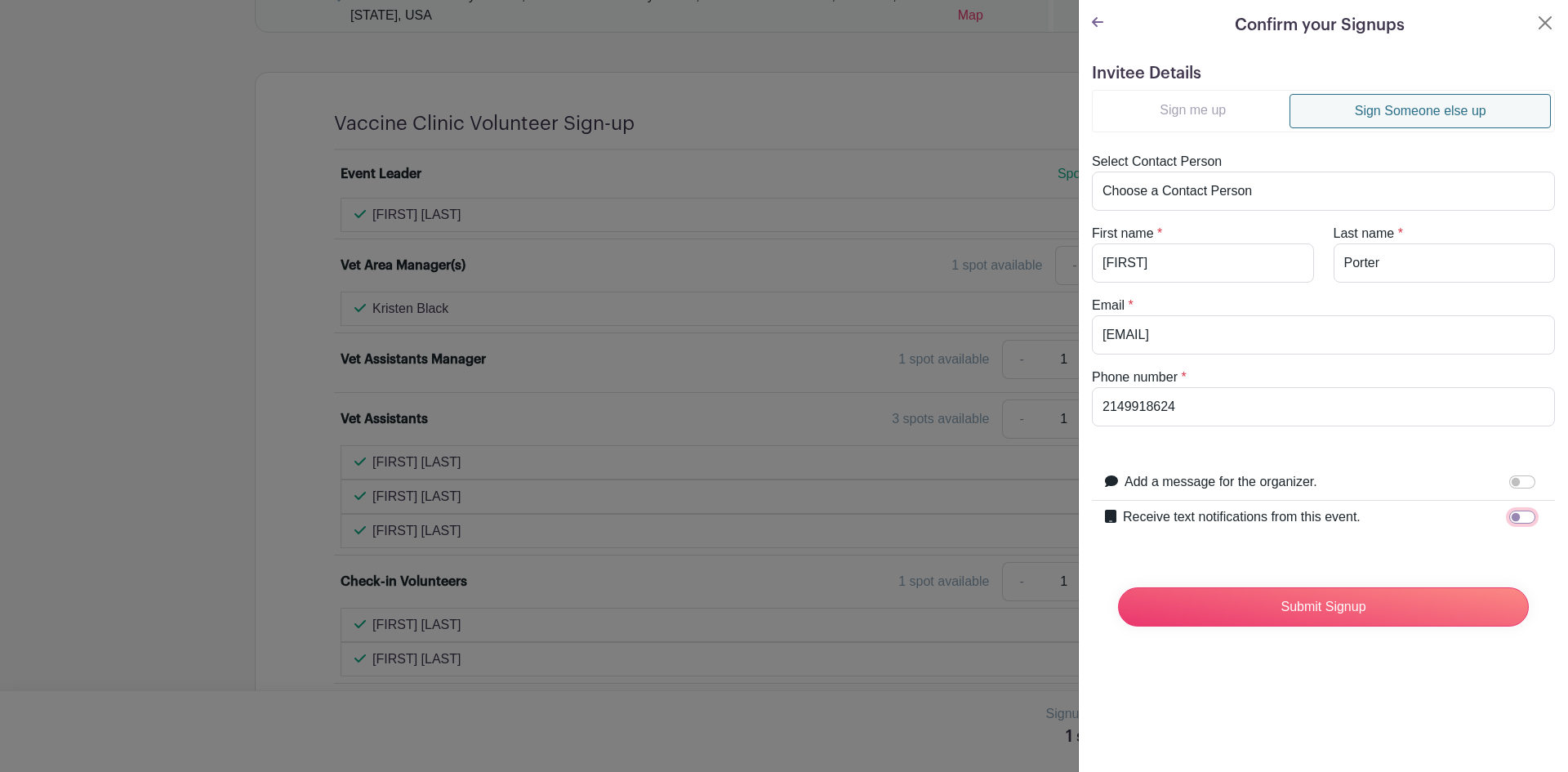 click on "Receive text notifications from this event." at bounding box center (1522, 517) 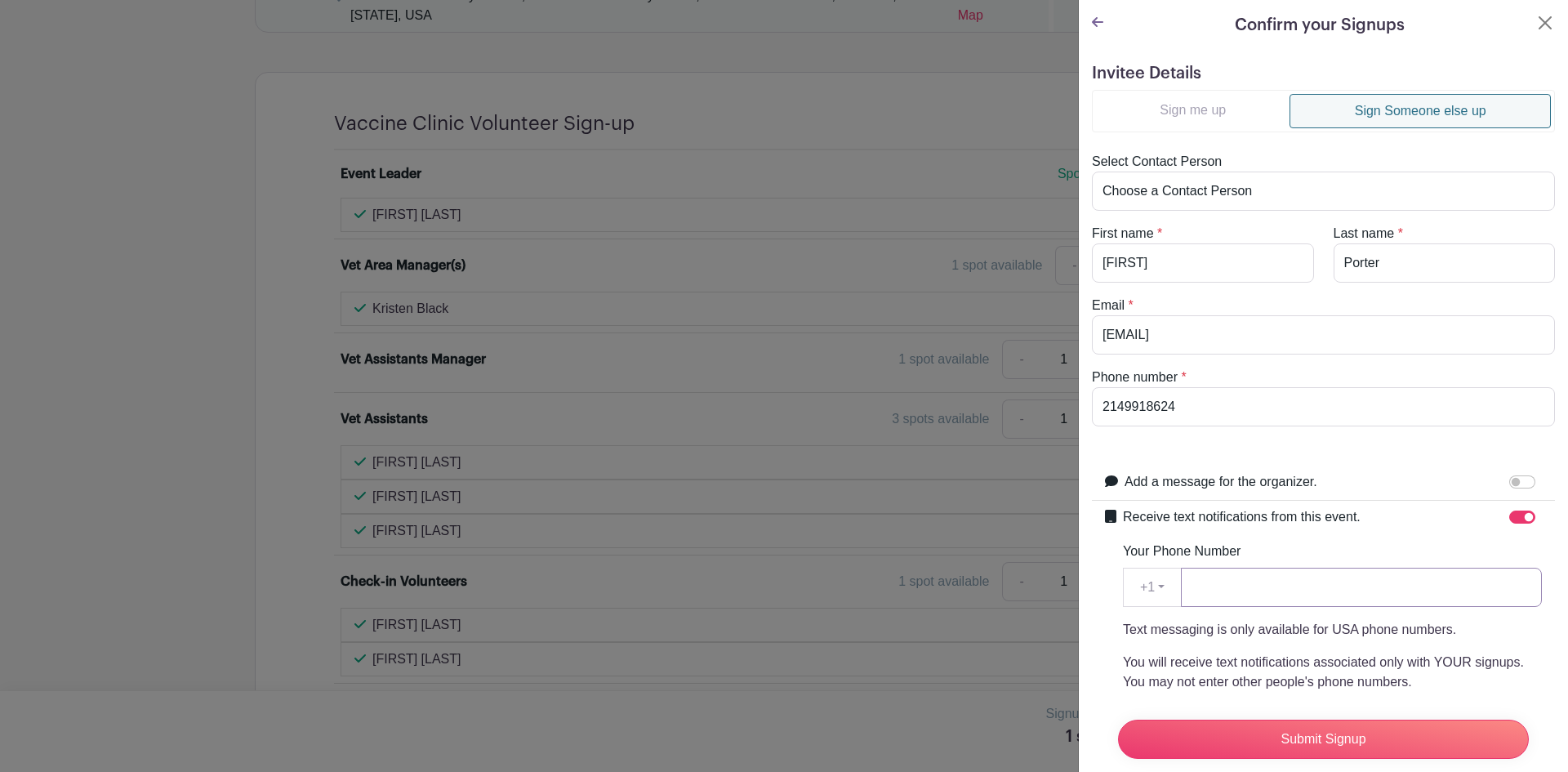 click on "Your Phone Number" at bounding box center (1361, 587) 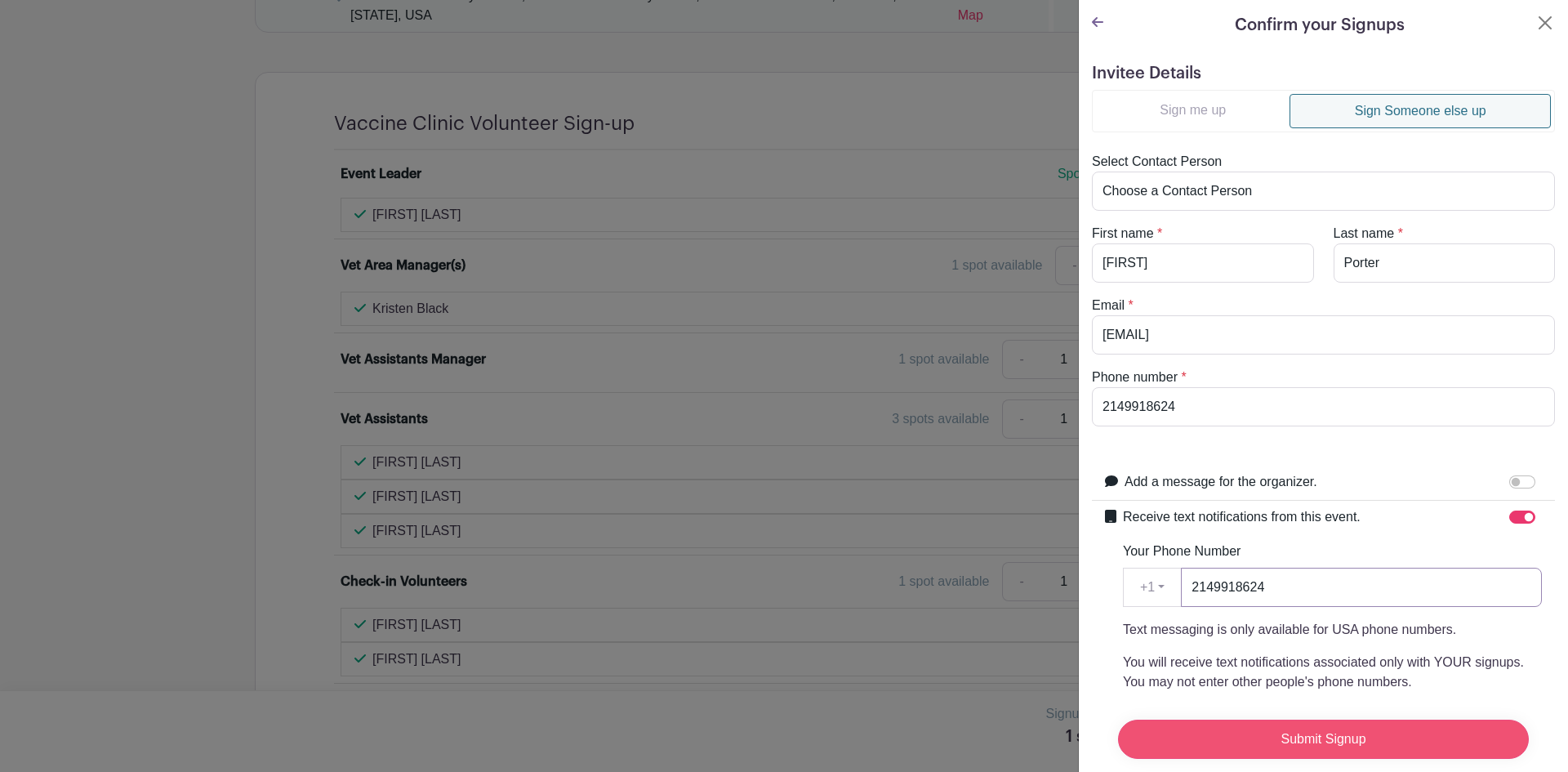 type on "2149918624" 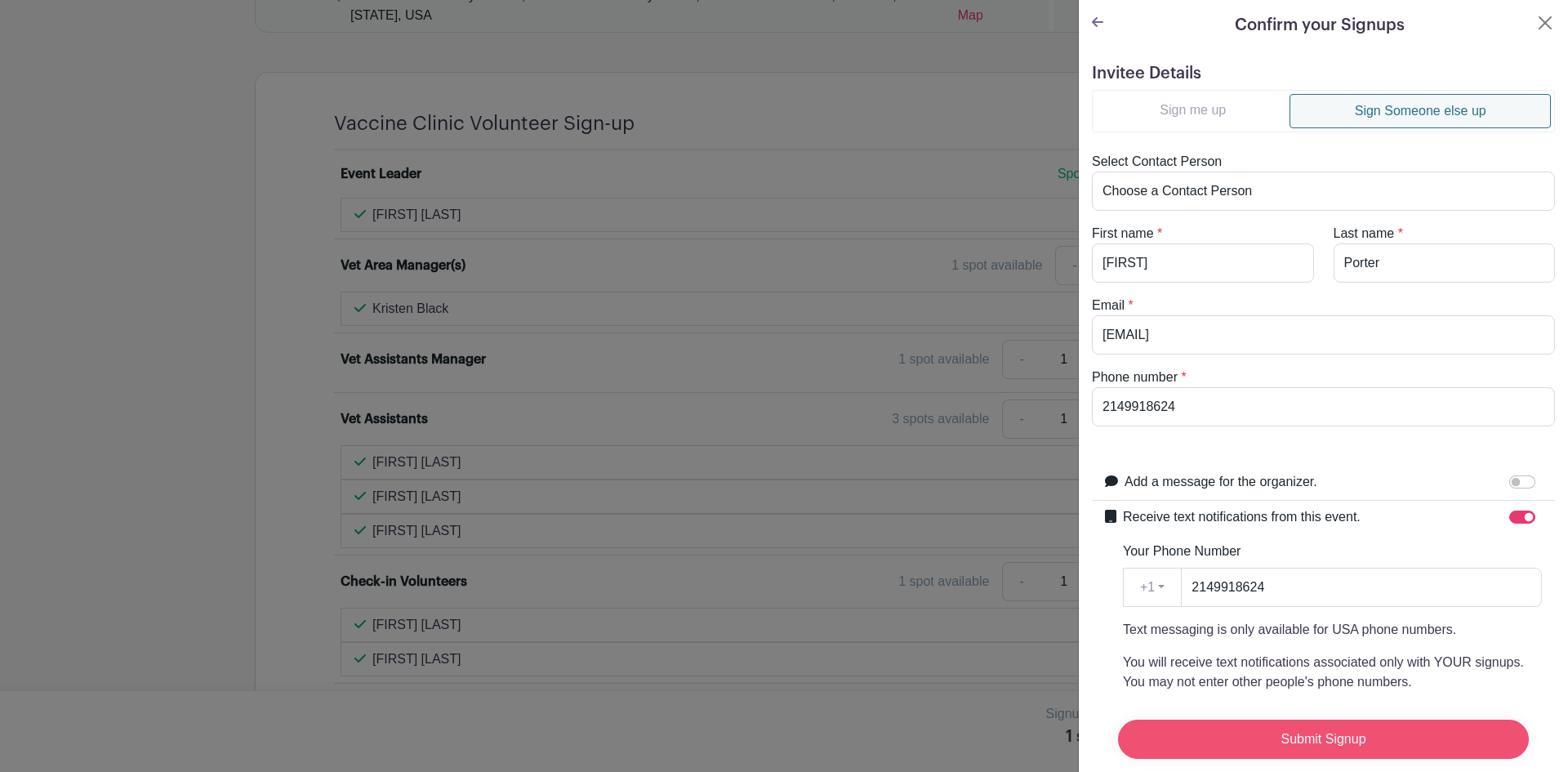 click on "Submit Signup" at bounding box center (1323, 739) 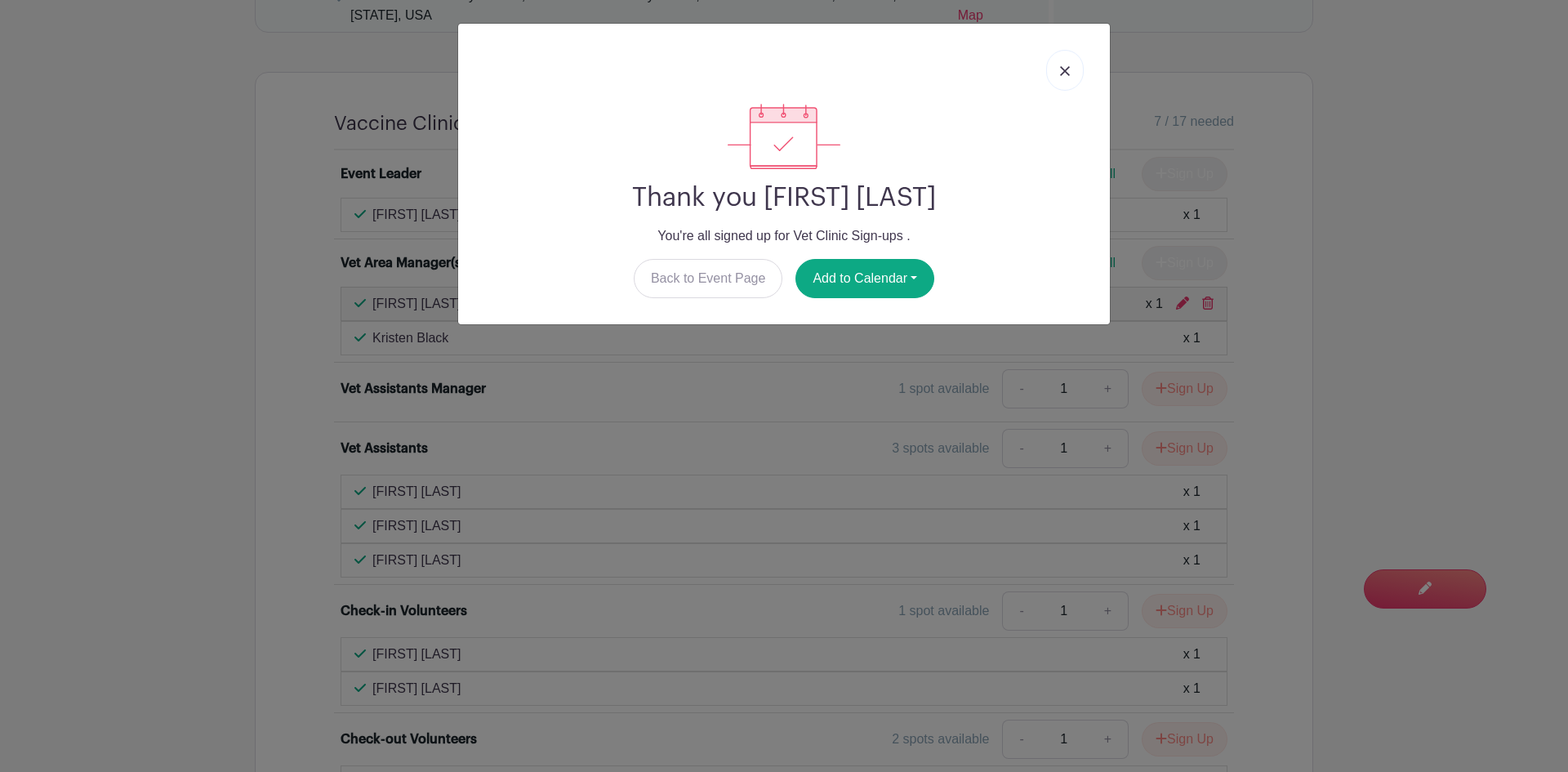 click at bounding box center [1065, 71] 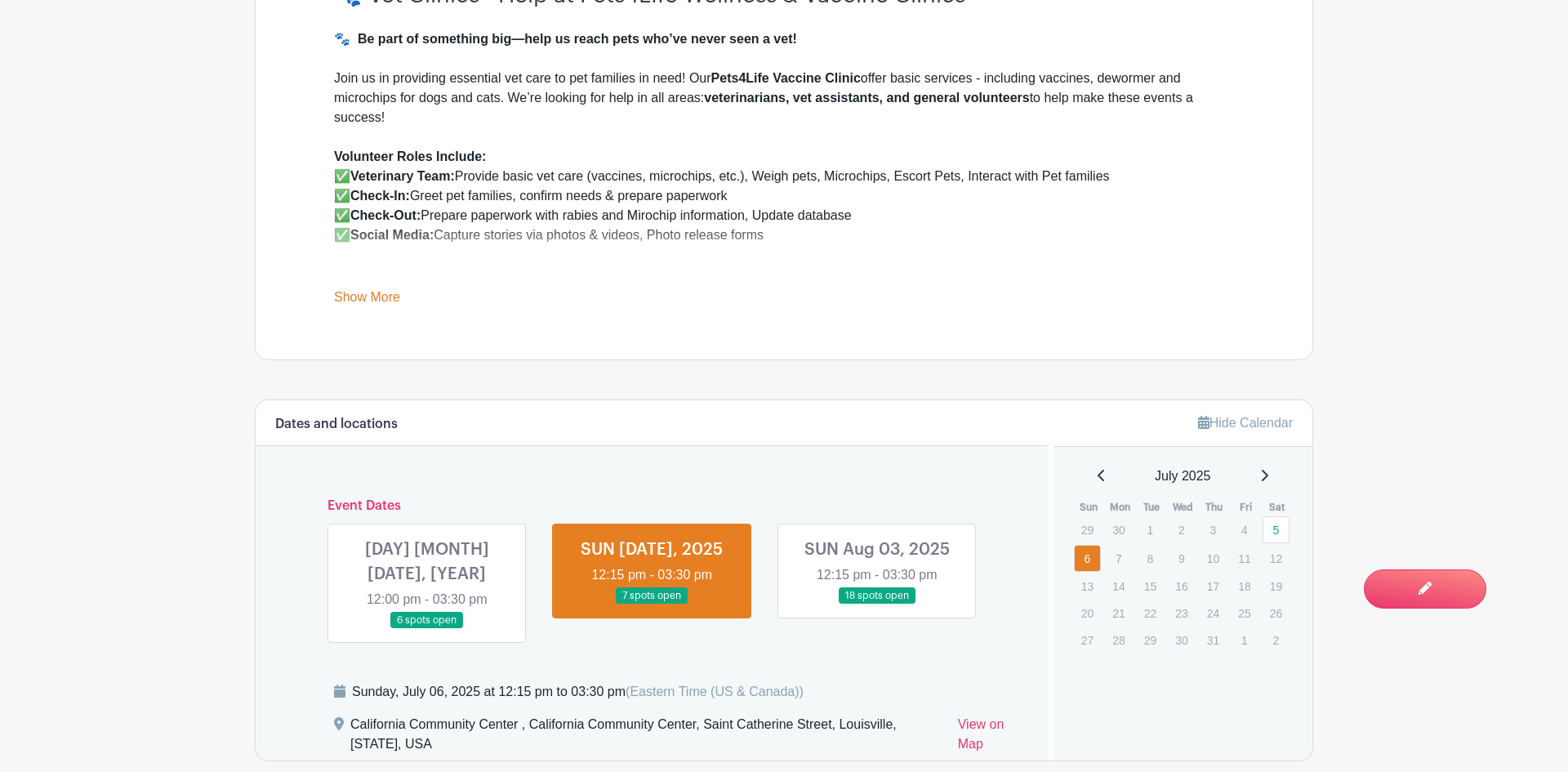 scroll, scrollTop: 707, scrollLeft: 0, axis: vertical 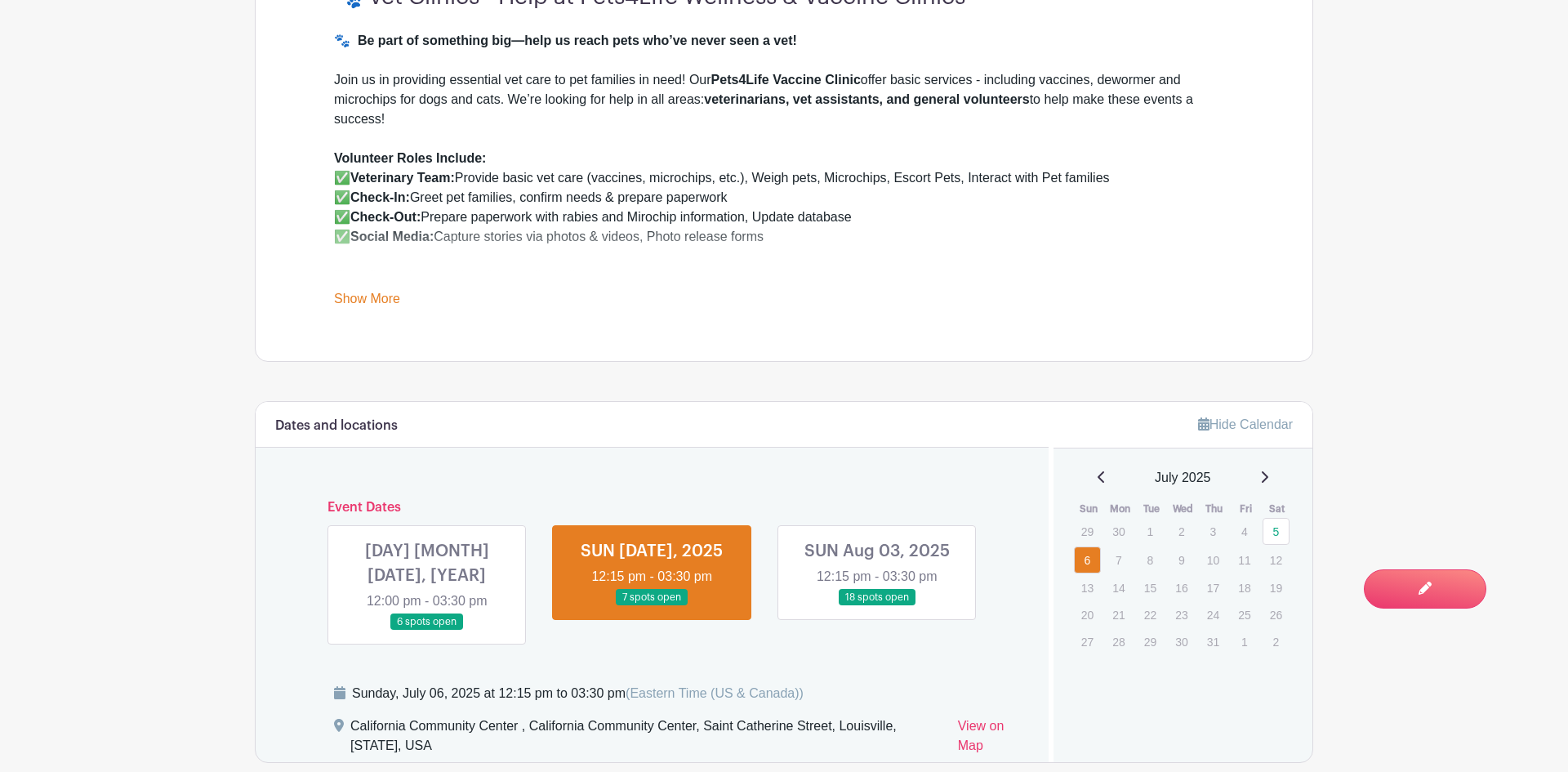 click on "Show More" at bounding box center [367, 301] 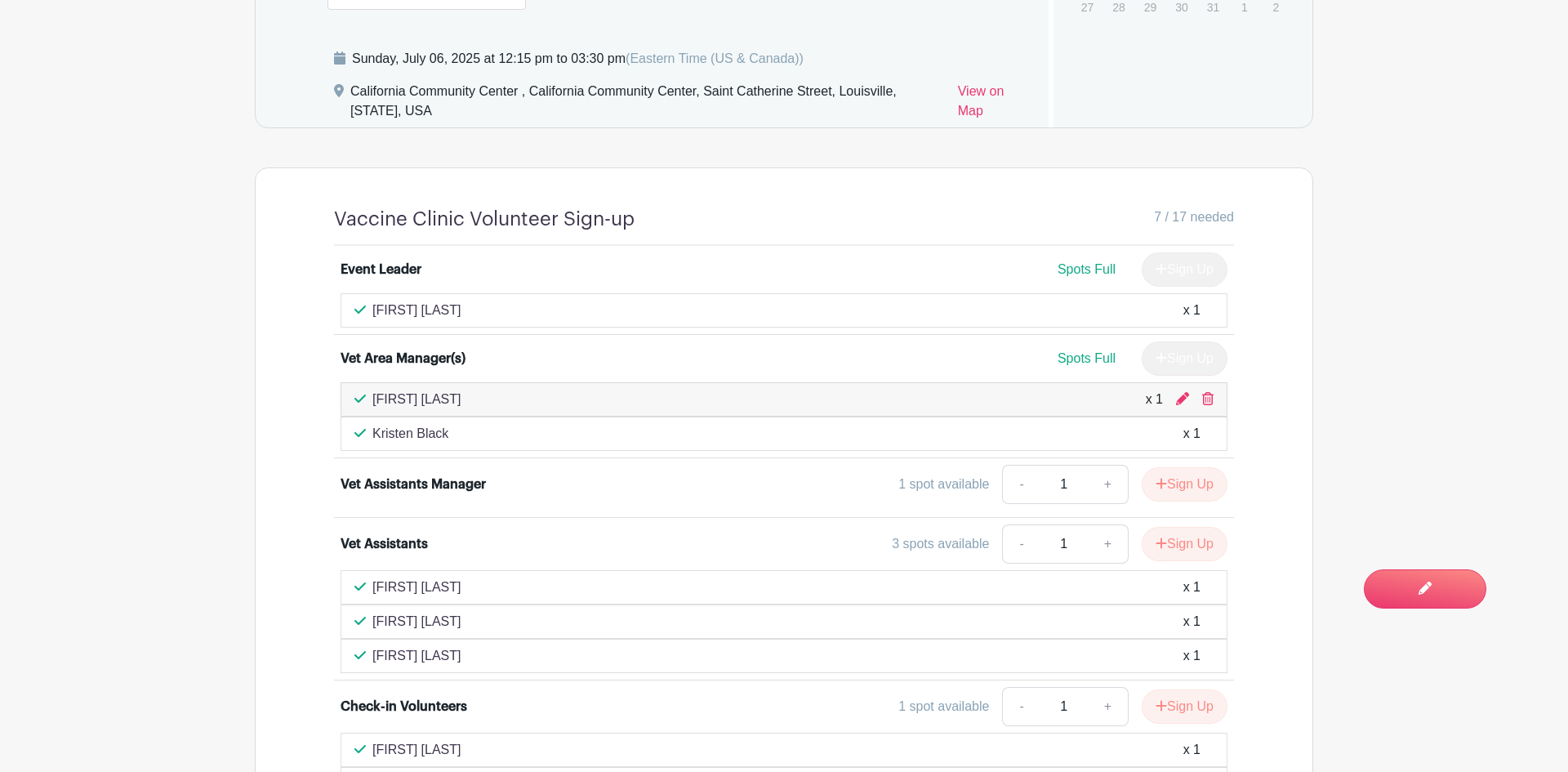 scroll, scrollTop: 1762, scrollLeft: 0, axis: vertical 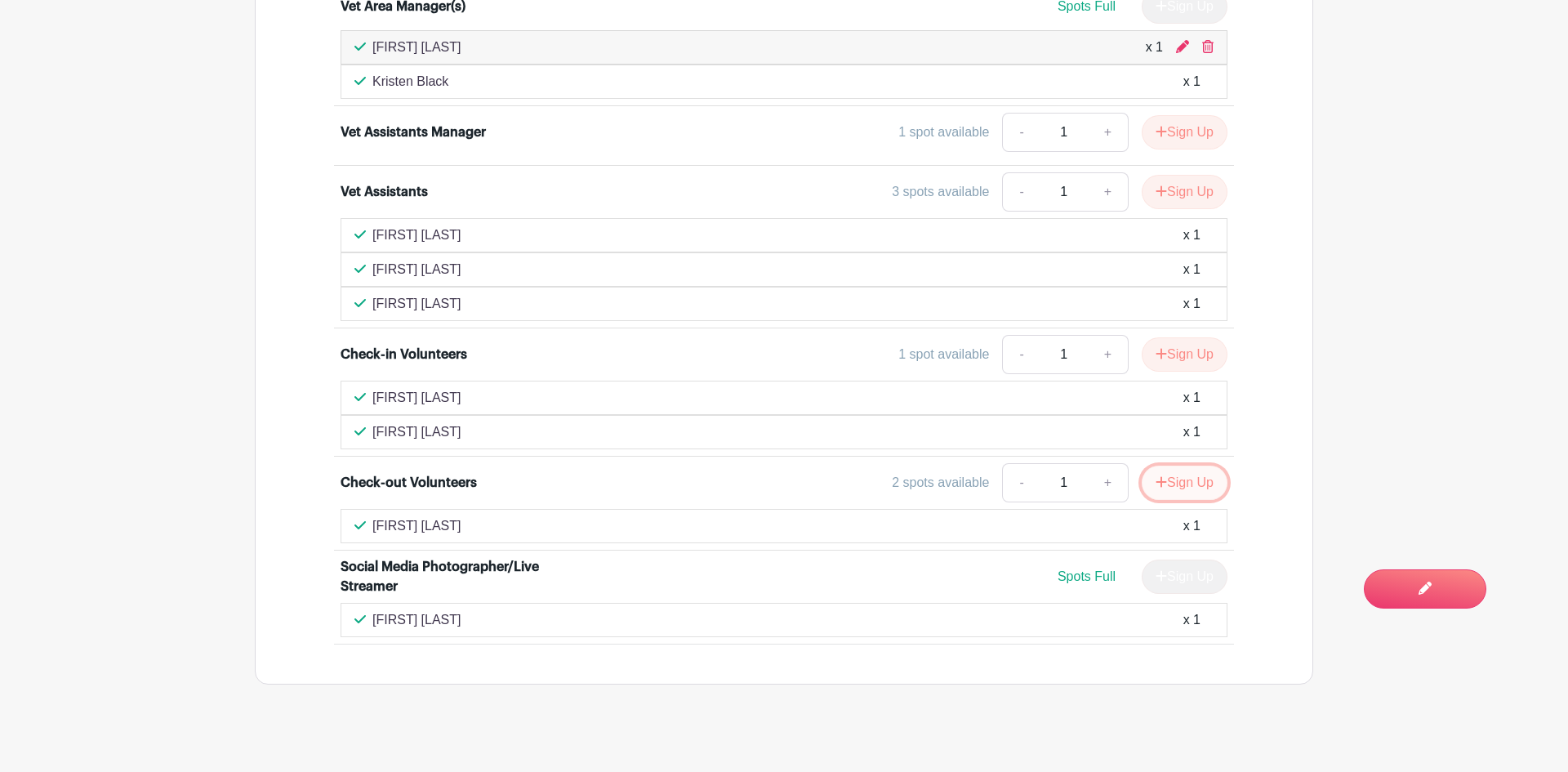 click on "Sign Up" at bounding box center (1184, 483) 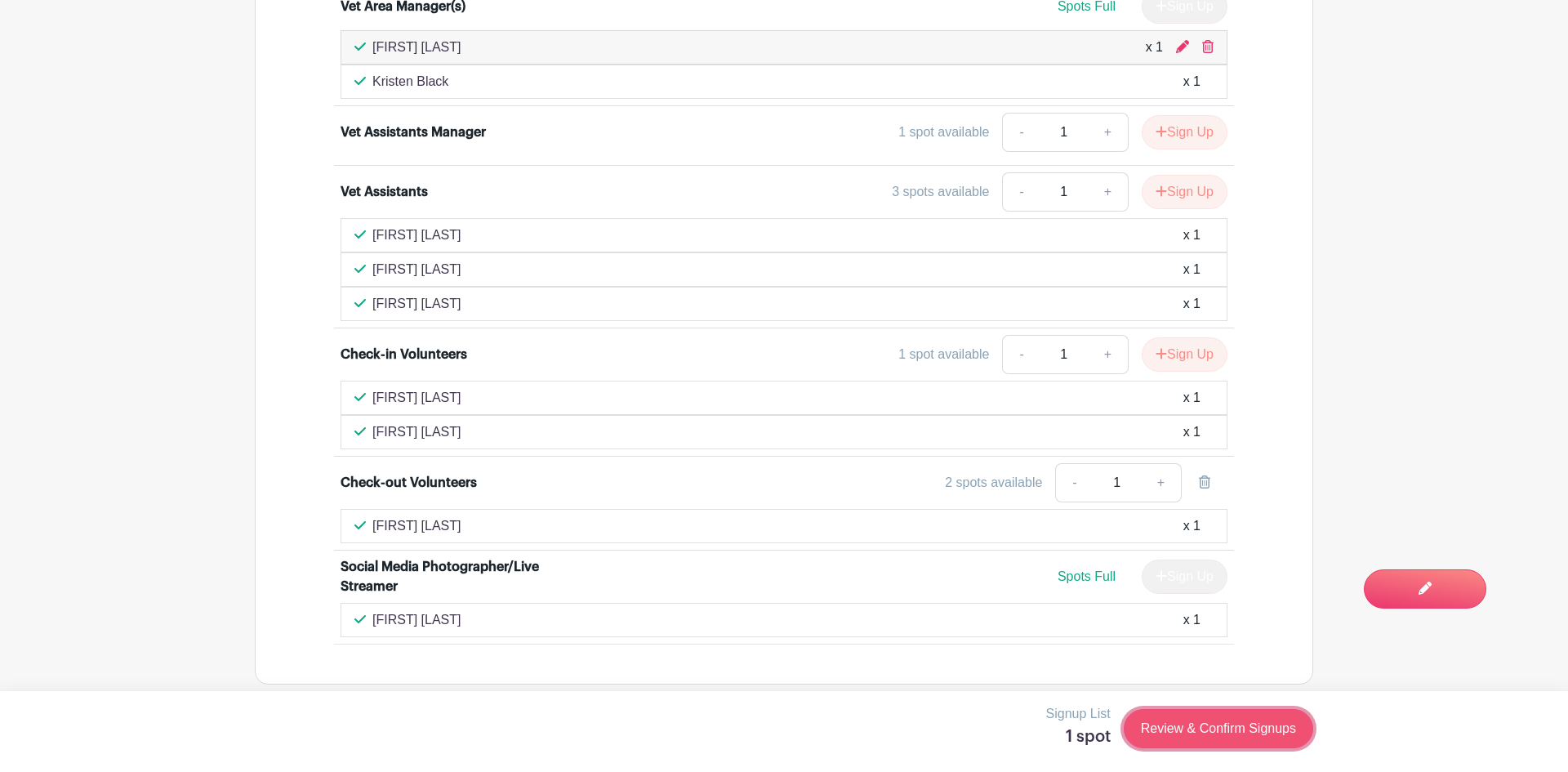 click on "Review & Confirm Signups" at bounding box center [1218, 729] 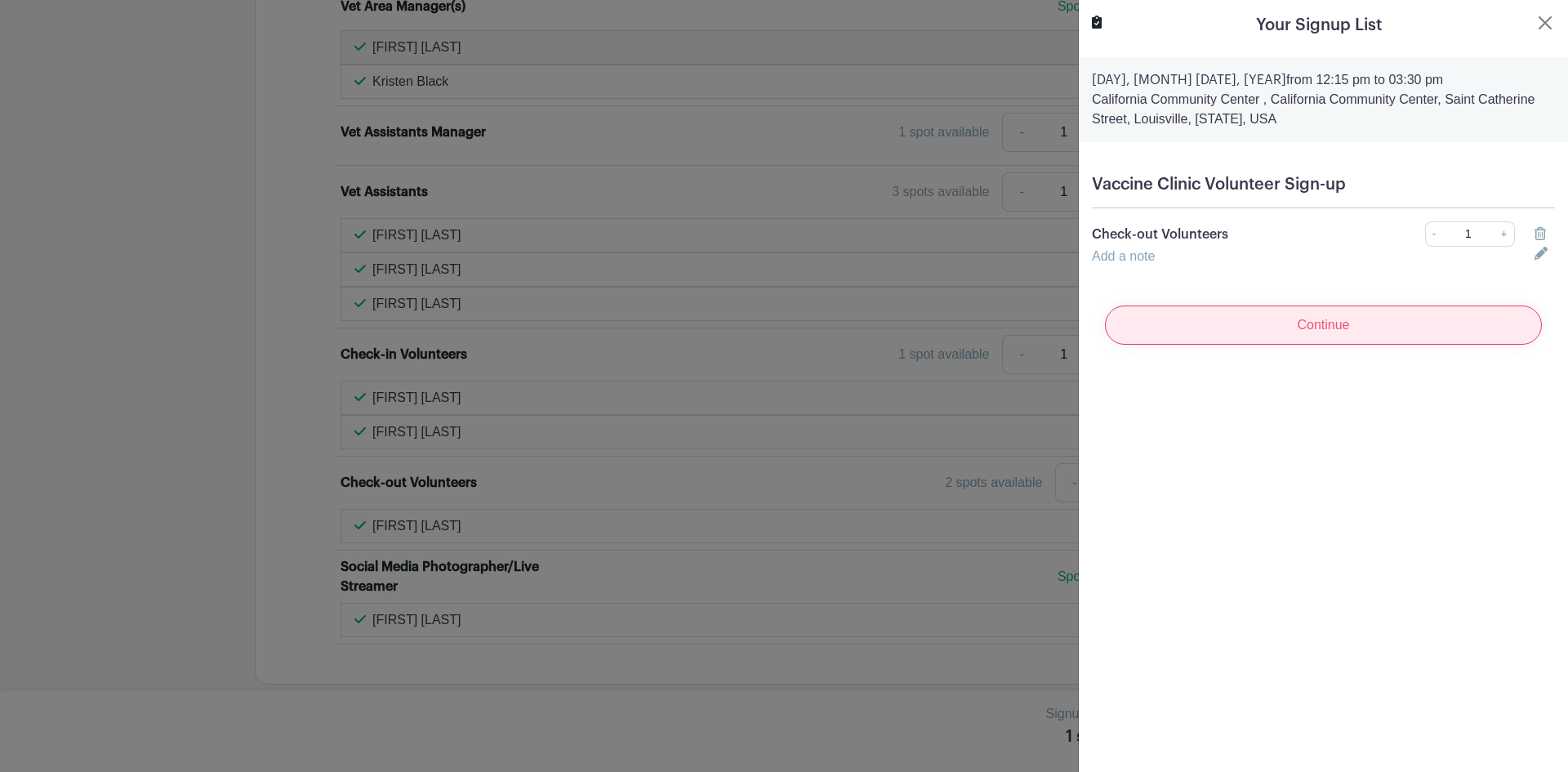 click on "Continue" at bounding box center [1323, 325] 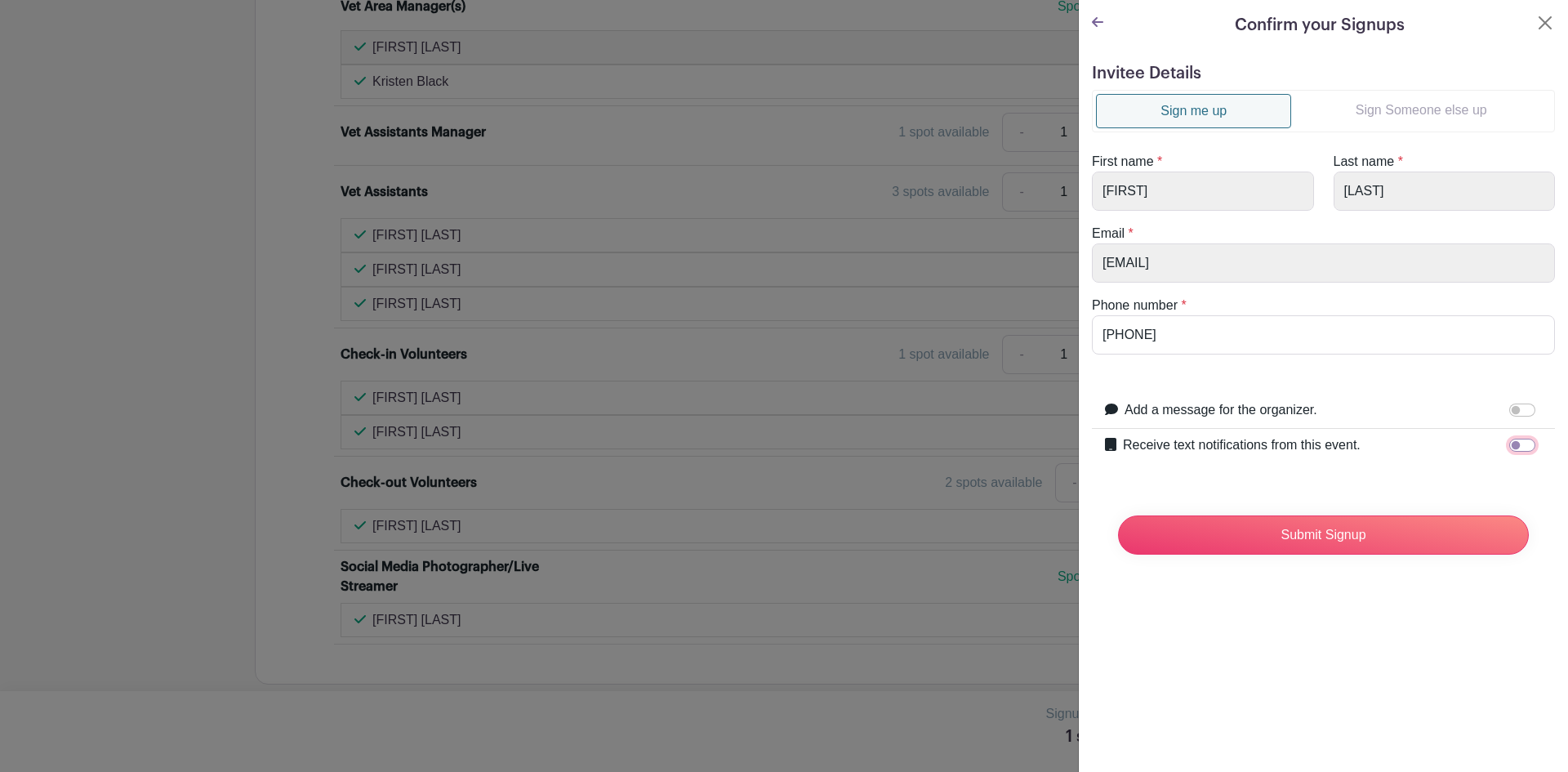 click on "Receive text notifications from this event." at bounding box center (1522, 445) 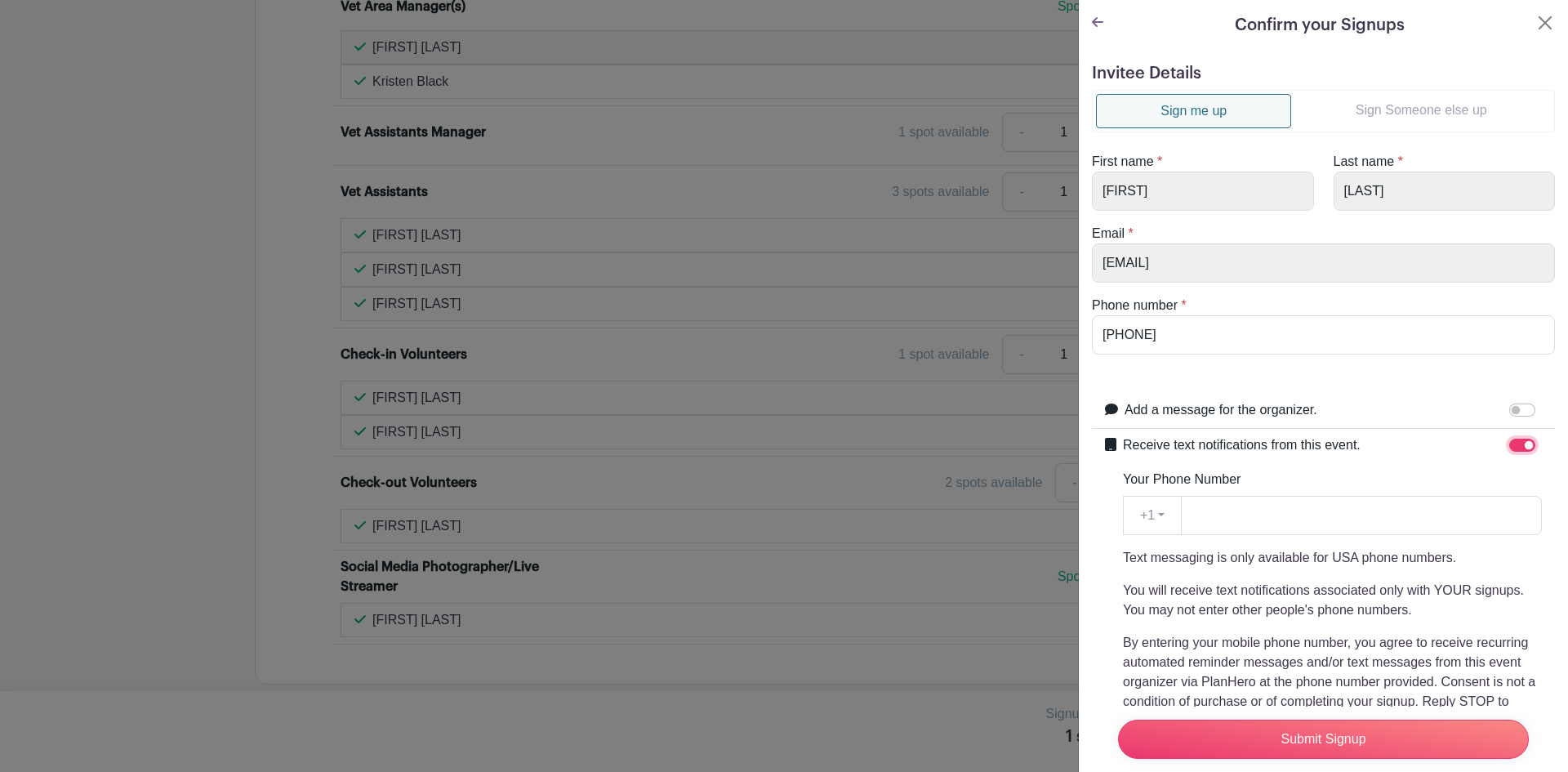 click on "Receive text notifications from this event." at bounding box center [1522, 445] 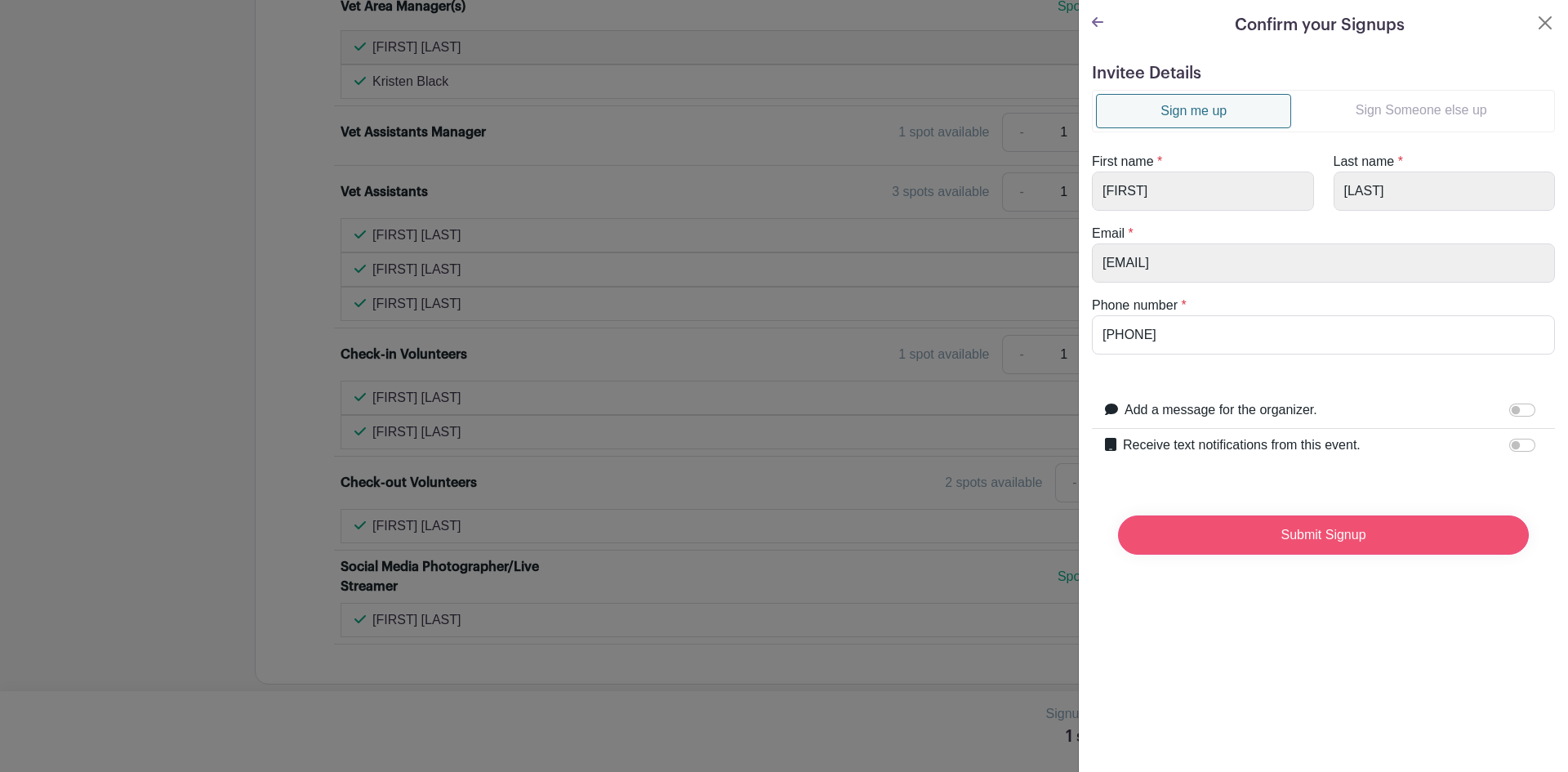 click on "Submit Signup" at bounding box center [1323, 535] 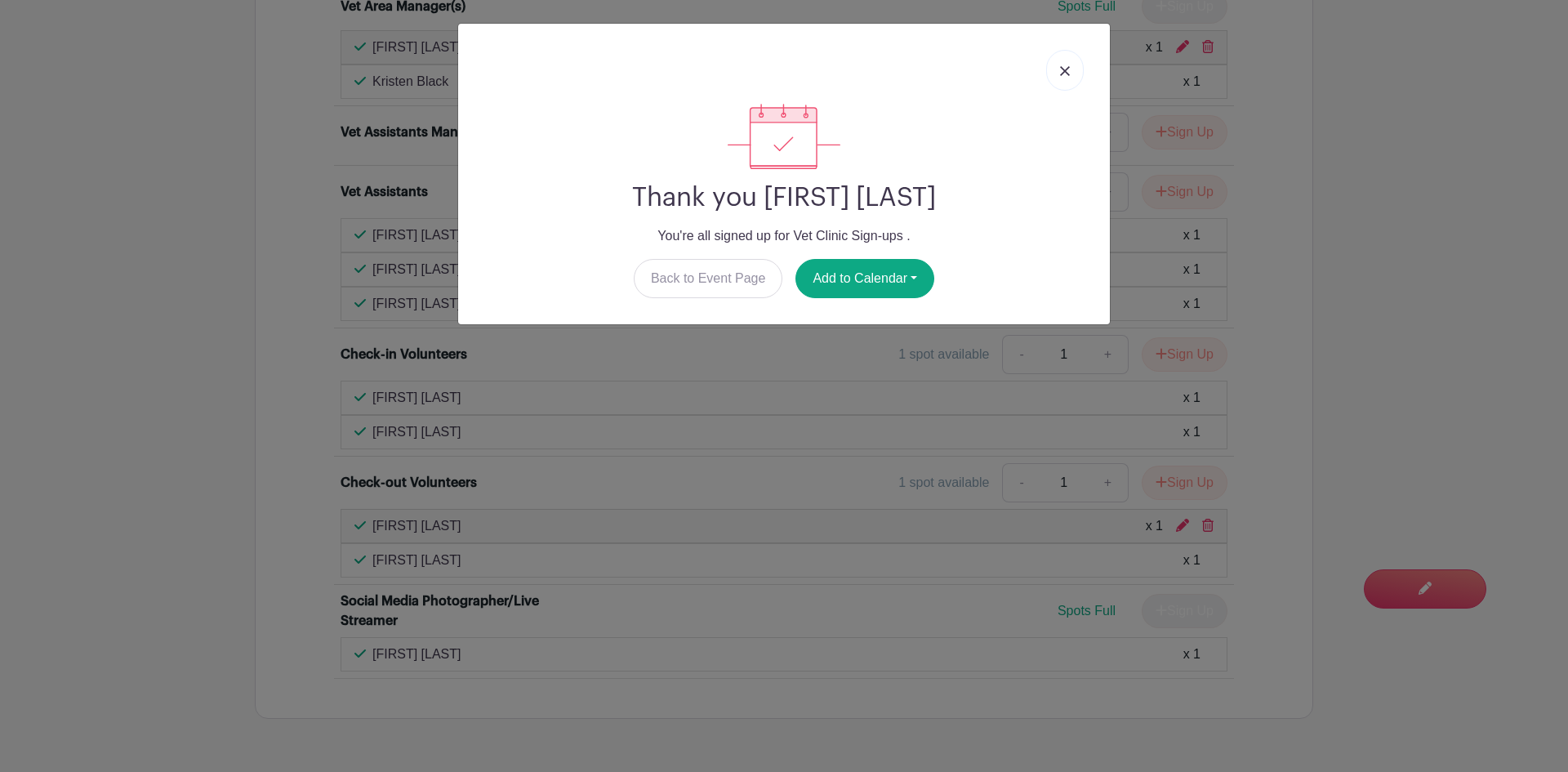 click at bounding box center [1065, 71] 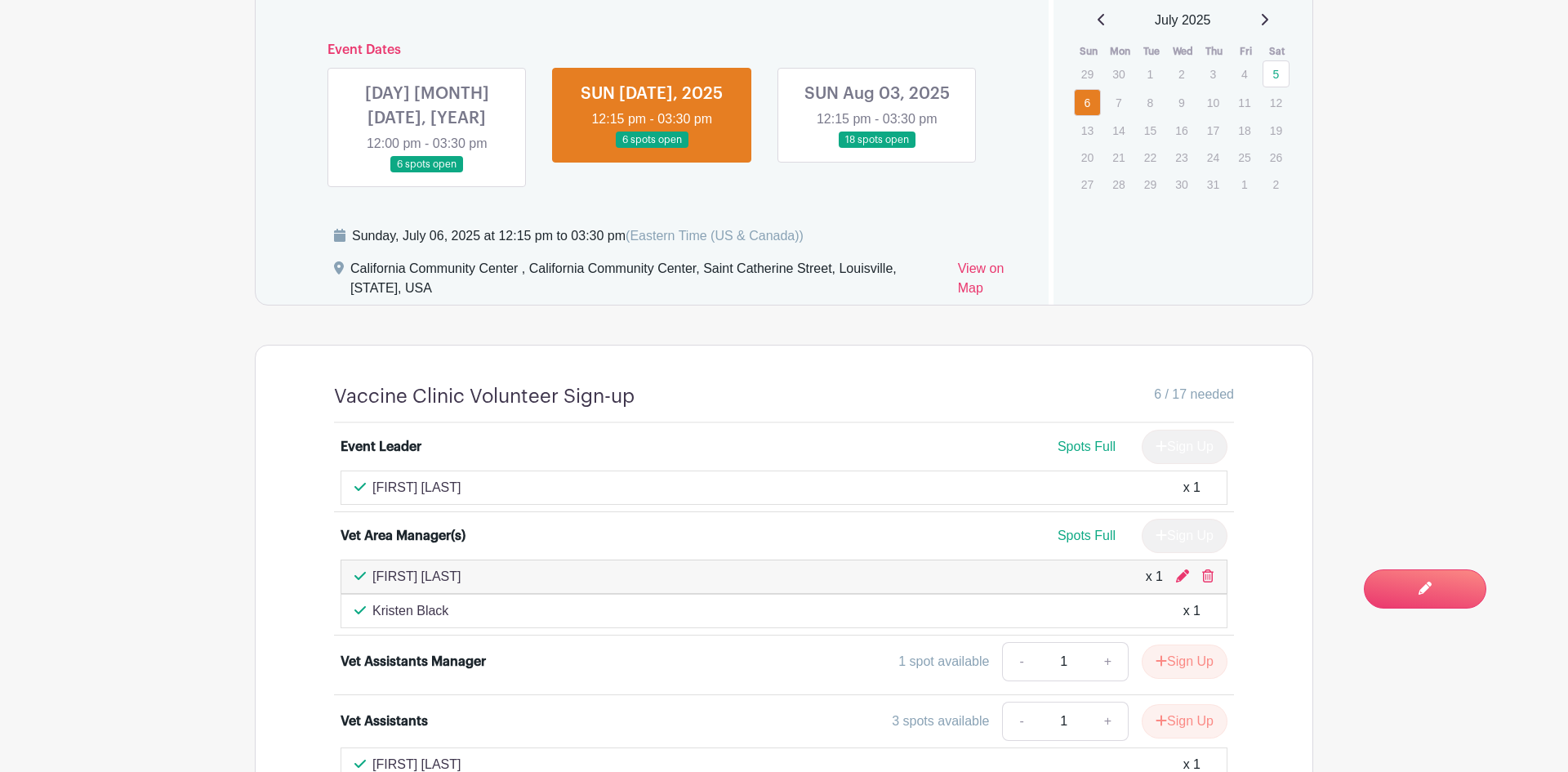 scroll, scrollTop: 1159, scrollLeft: 0, axis: vertical 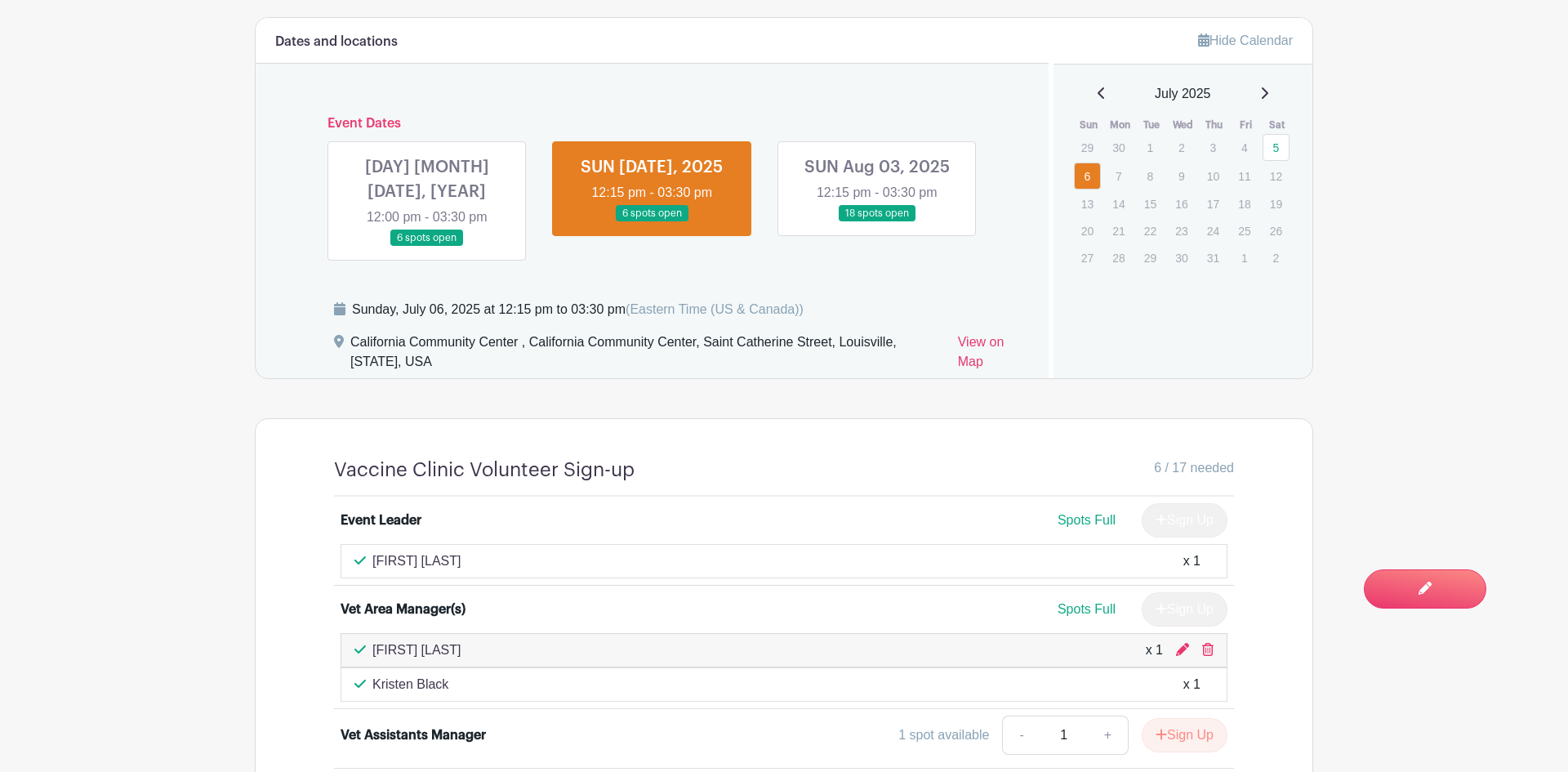 click at bounding box center (877, 222) 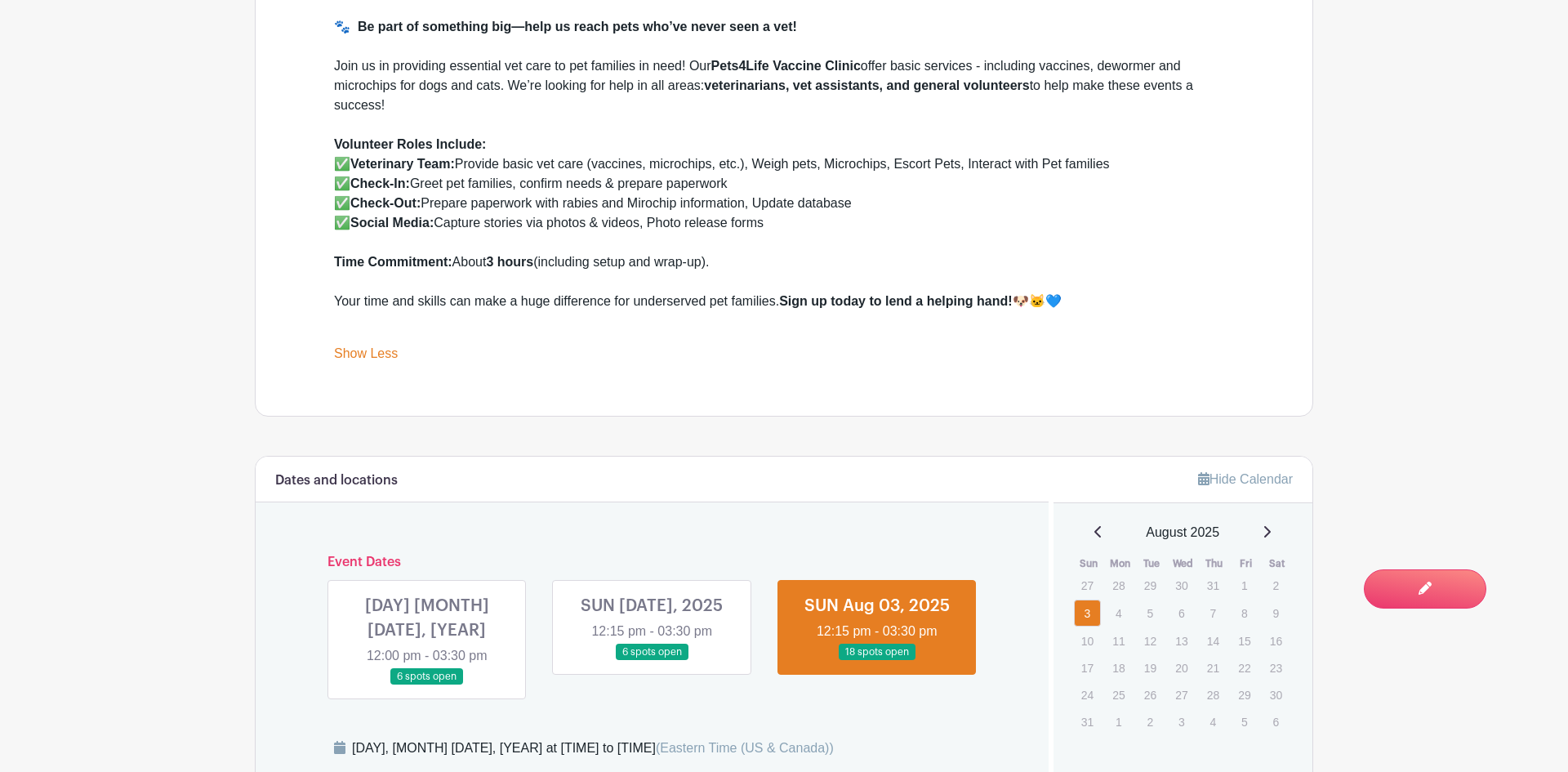 scroll, scrollTop: 59, scrollLeft: 0, axis: vertical 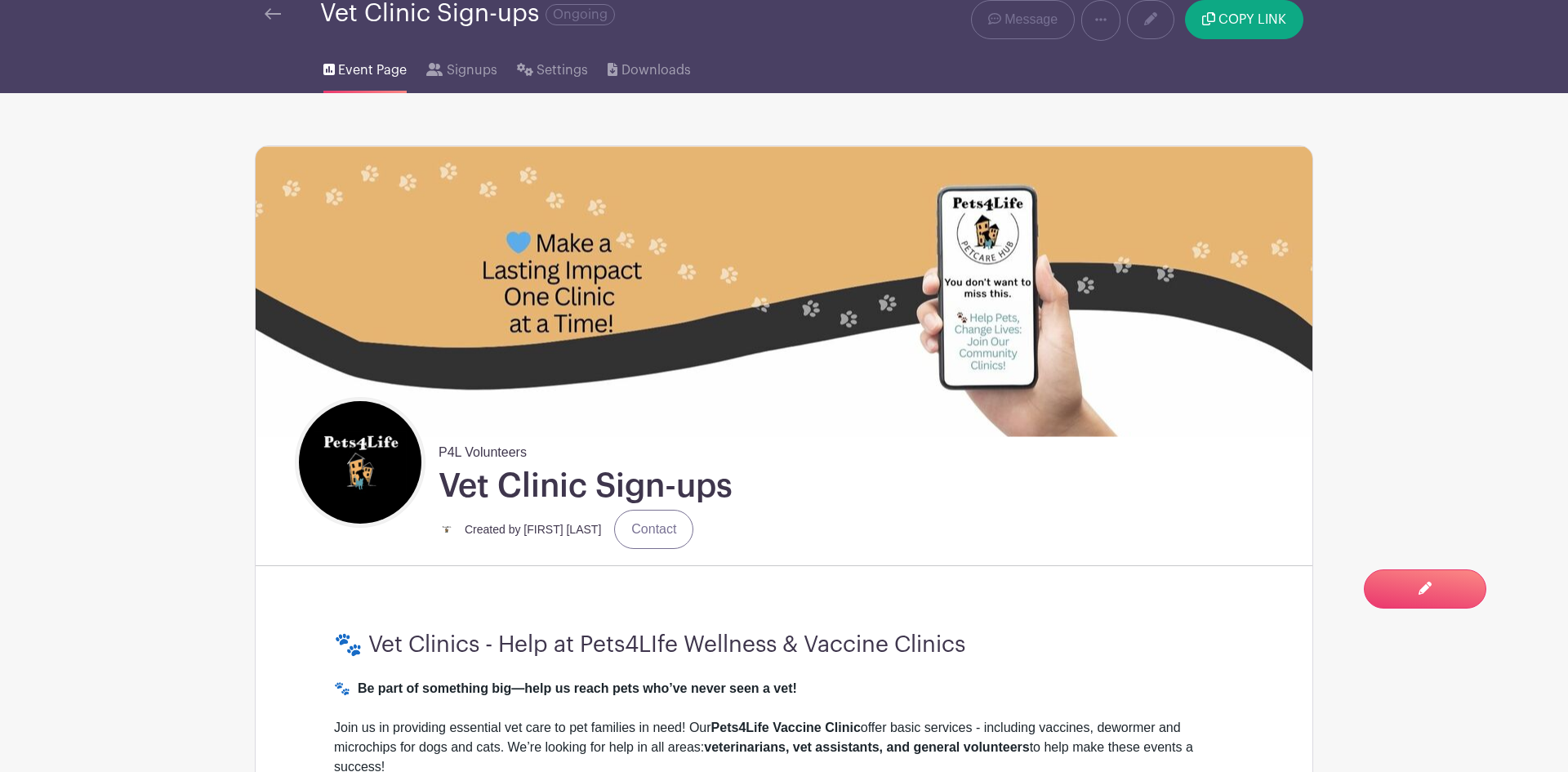 click at bounding box center (292, 14) 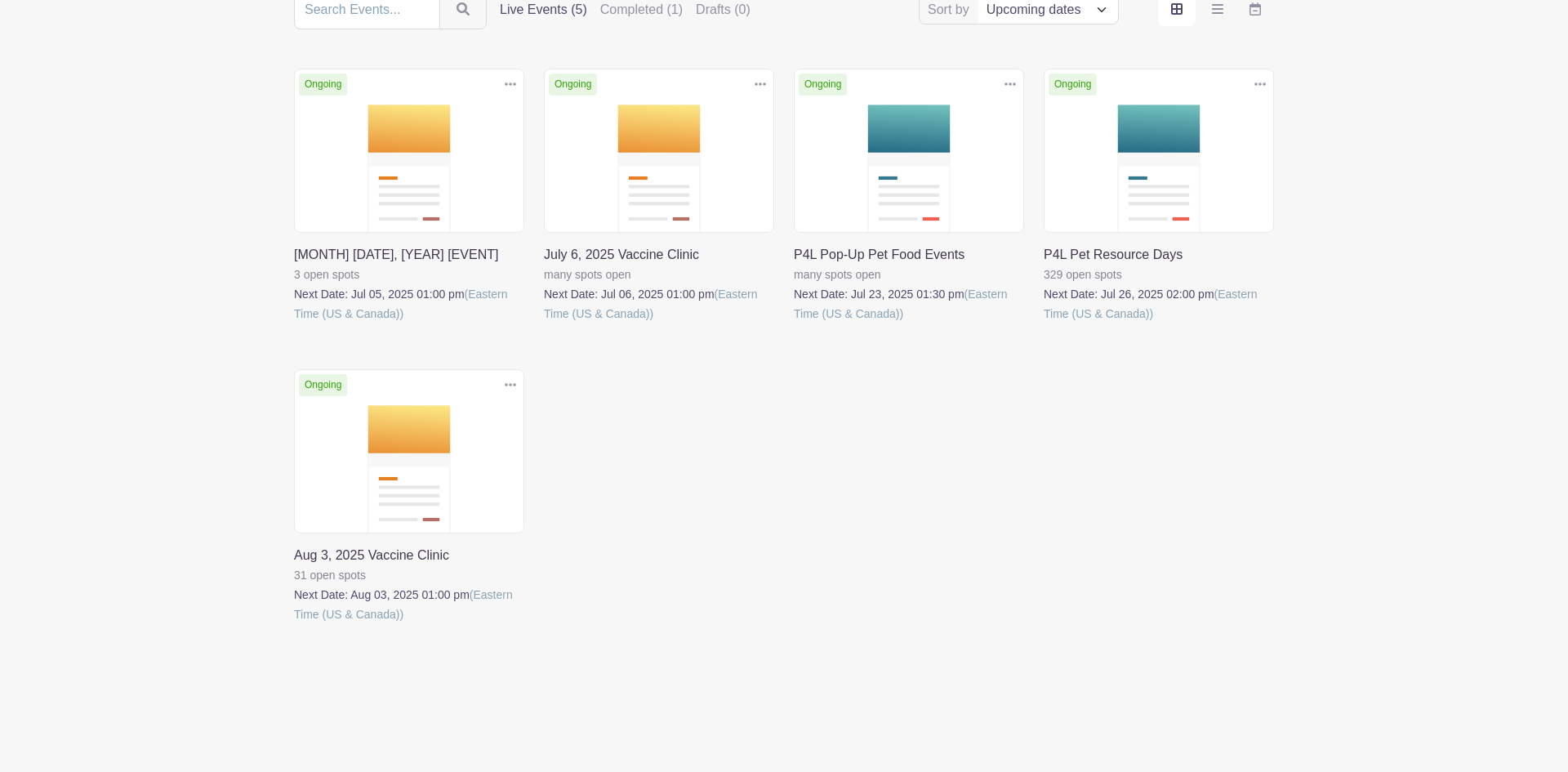 scroll, scrollTop: 0, scrollLeft: 0, axis: both 